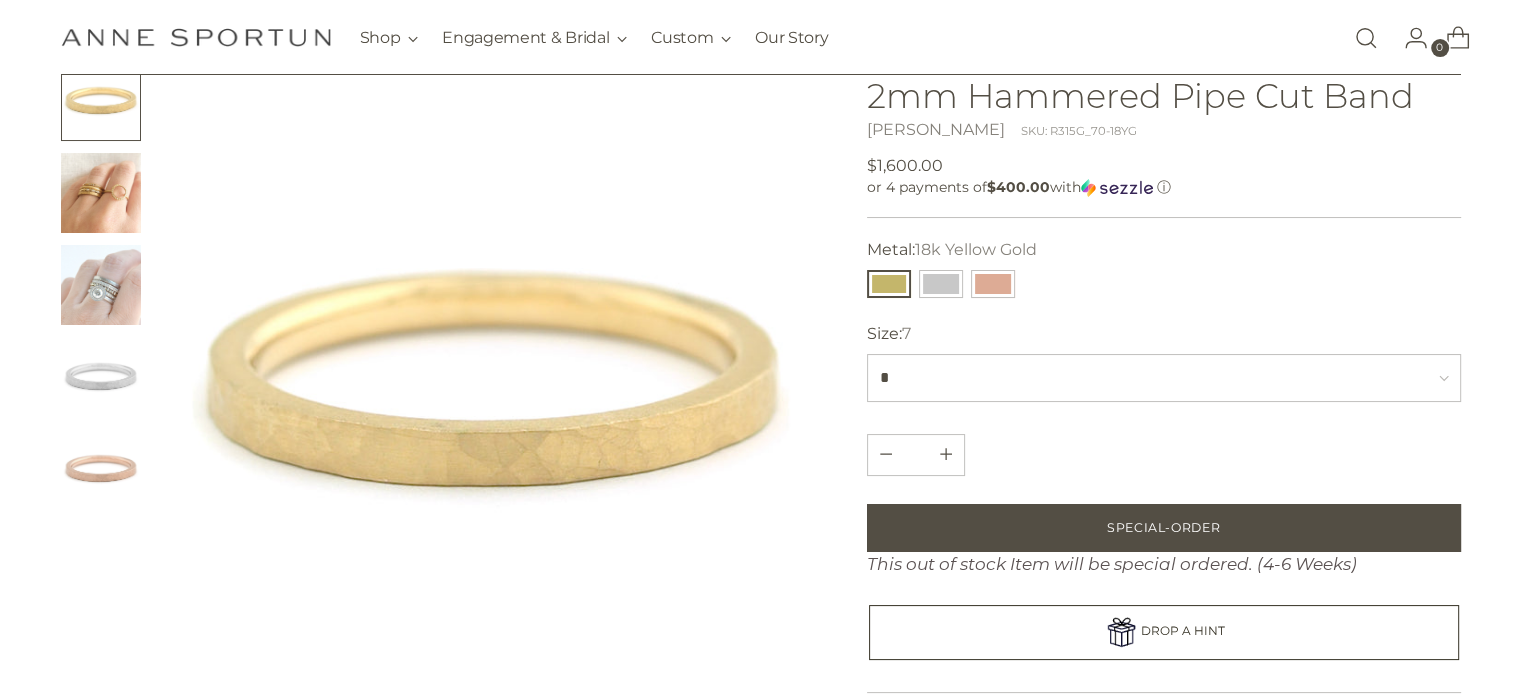 scroll, scrollTop: 100, scrollLeft: 0, axis: vertical 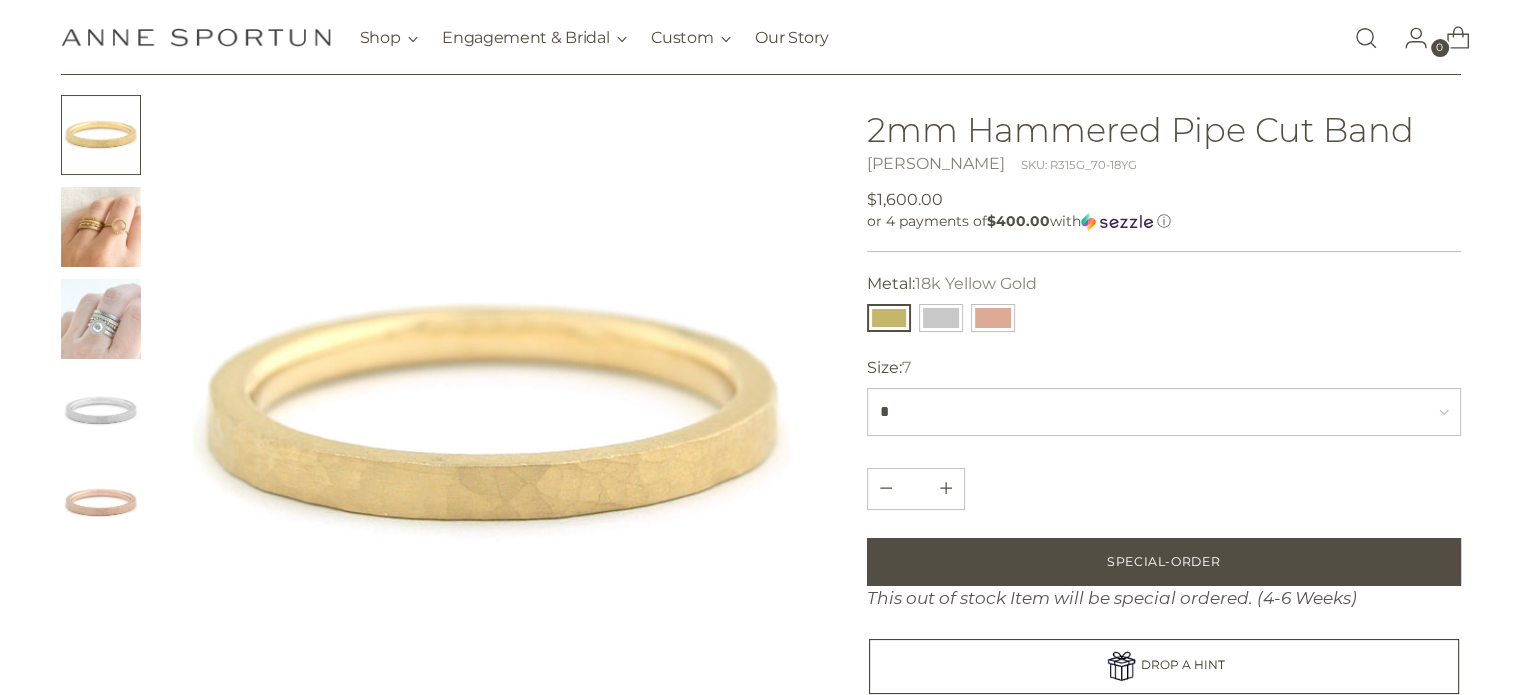 click at bounding box center (101, 227) 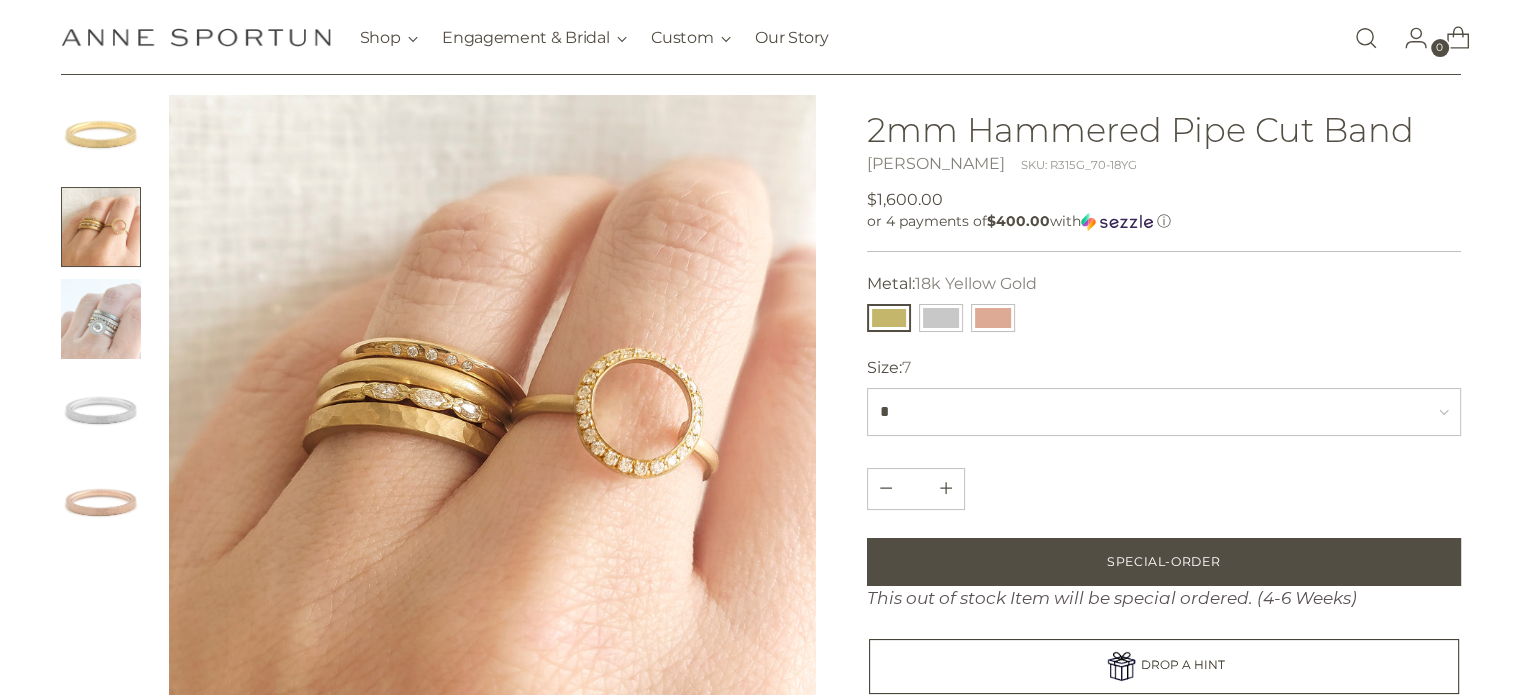 click at bounding box center (101, 319) 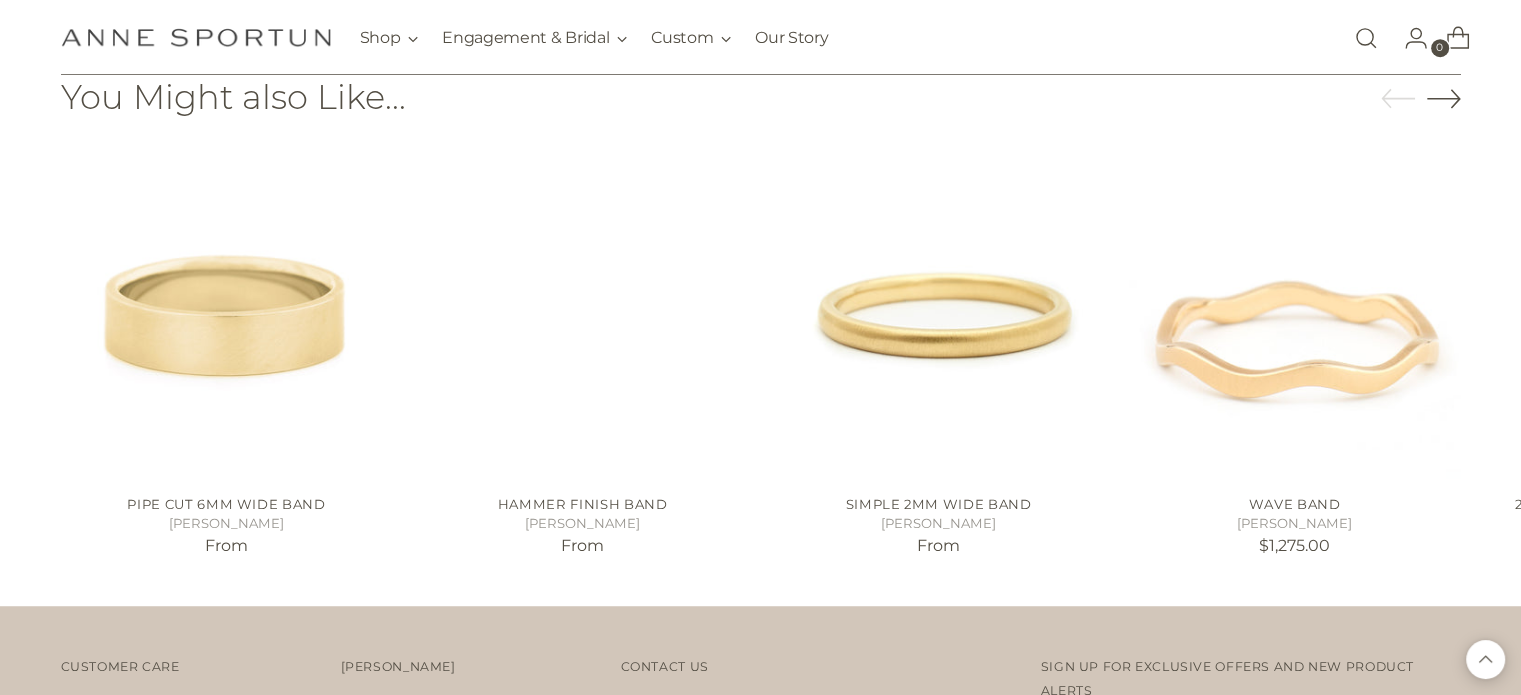 scroll, scrollTop: 1200, scrollLeft: 0, axis: vertical 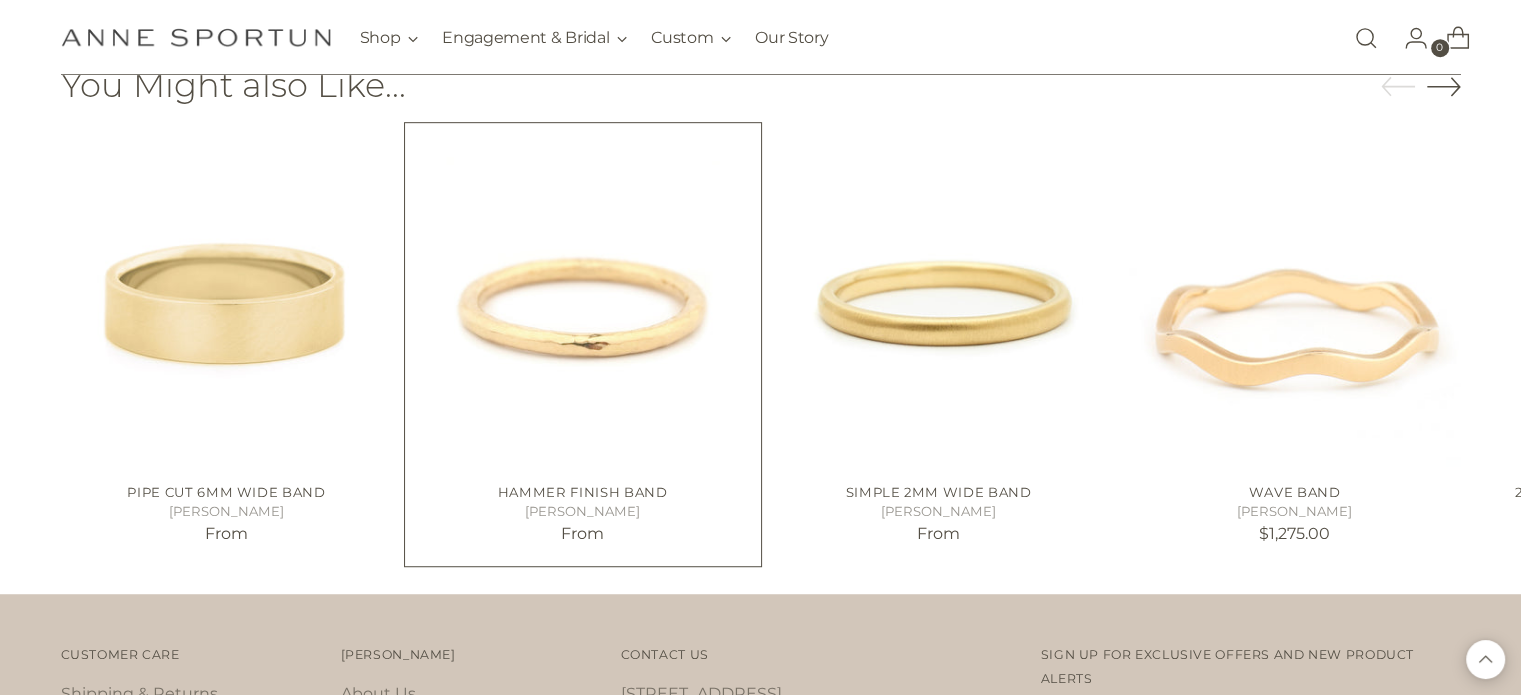 click on "[PERSON_NAME]" at bounding box center [583, 512] 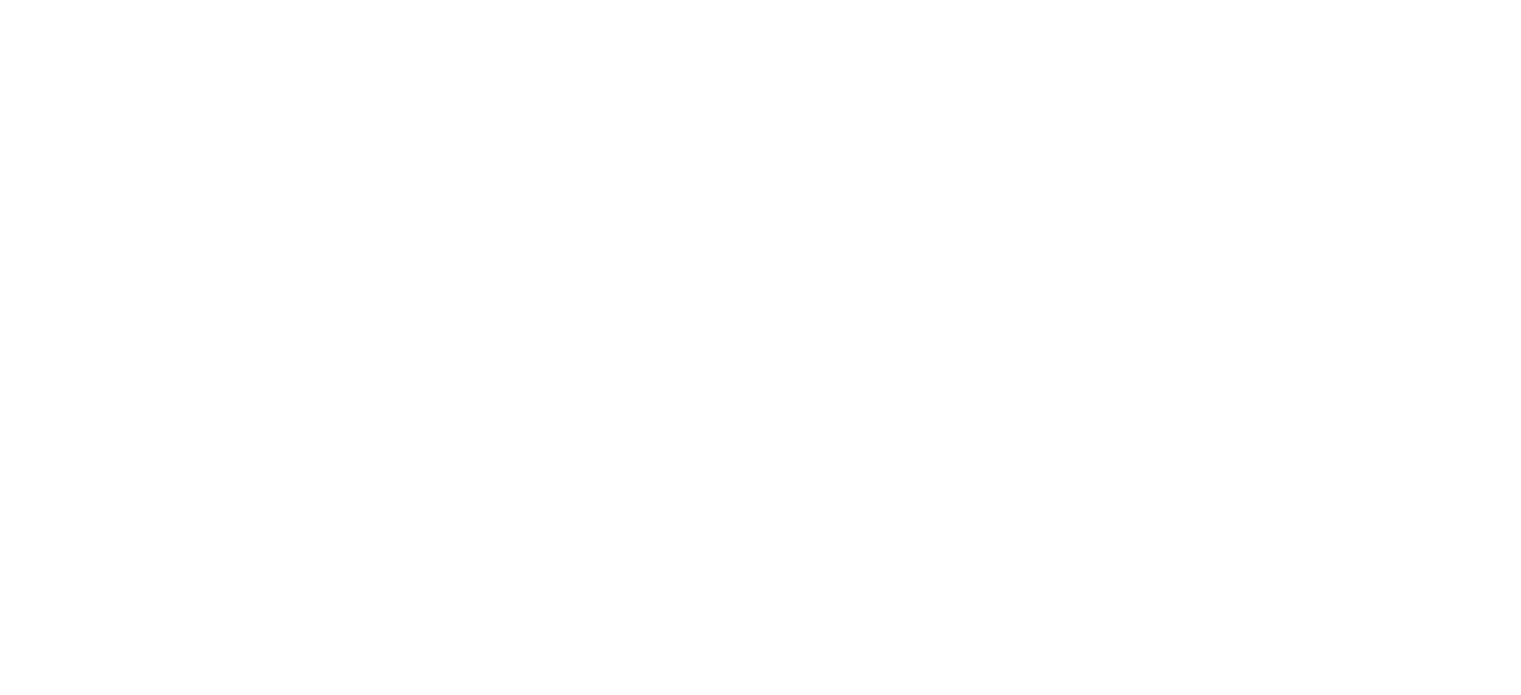 scroll, scrollTop: 0, scrollLeft: 0, axis: both 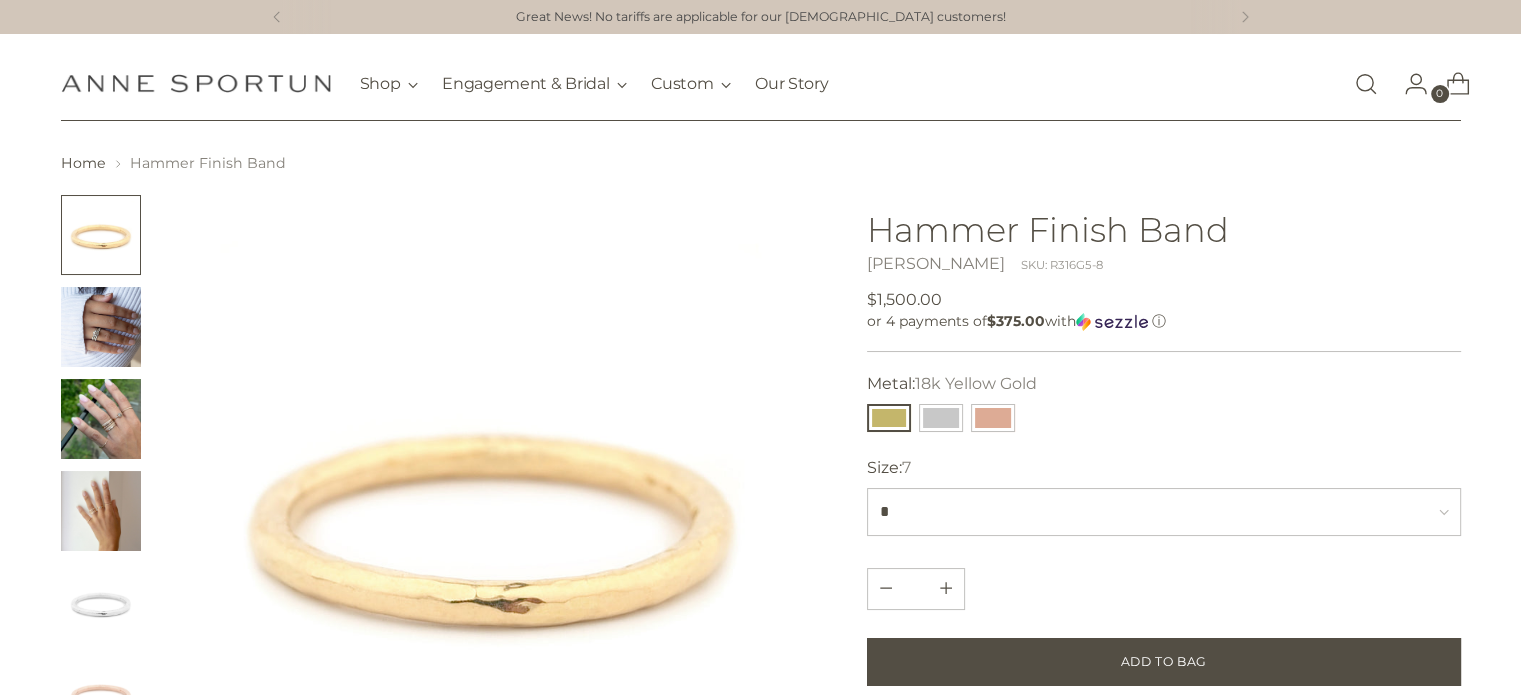 click at bounding box center (101, 327) 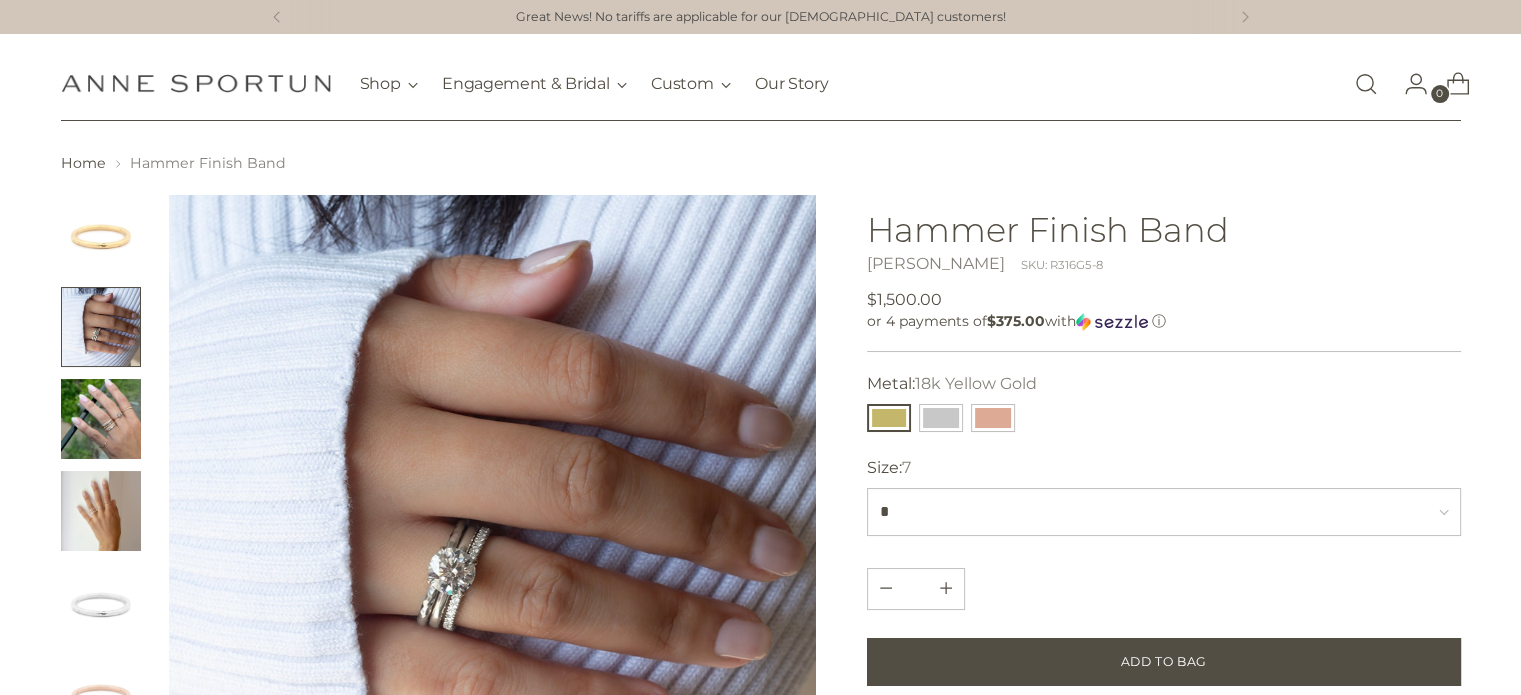 click at bounding box center (101, 419) 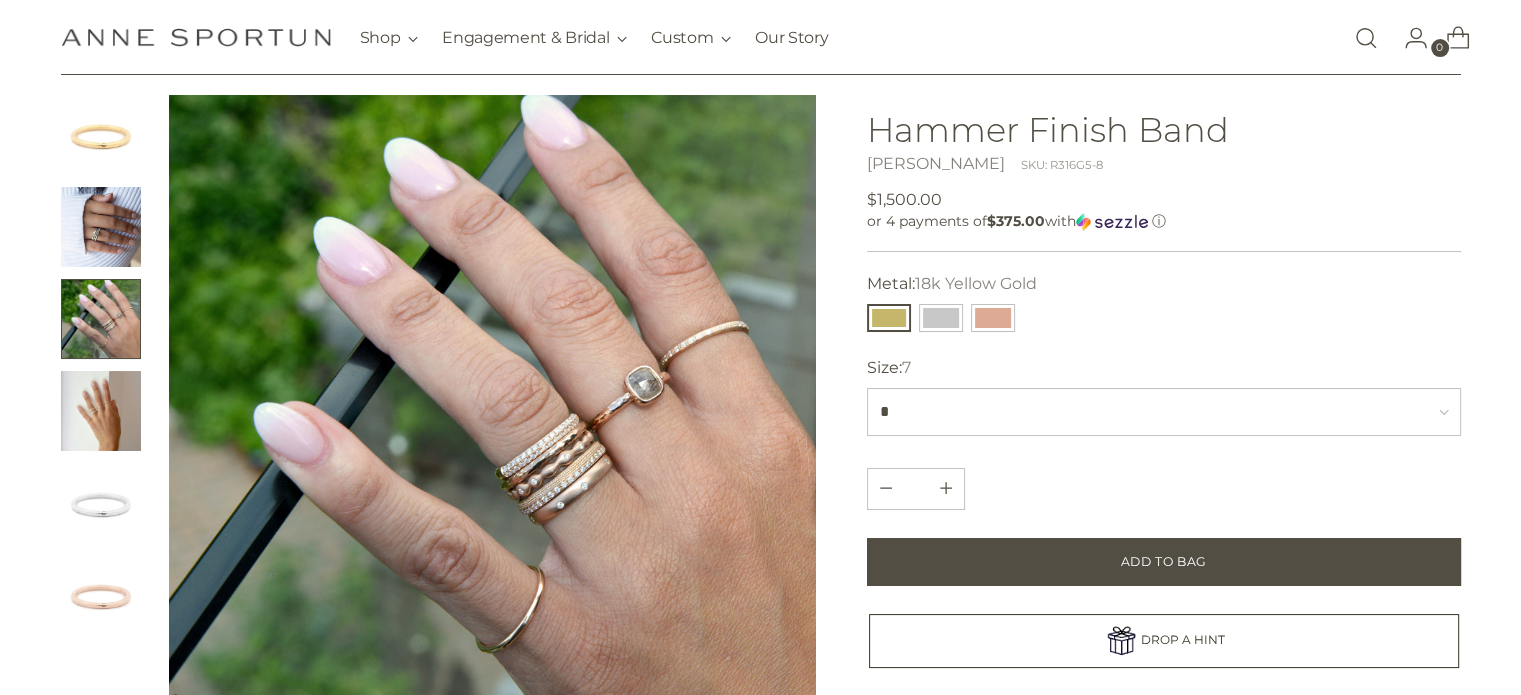 scroll, scrollTop: 200, scrollLeft: 0, axis: vertical 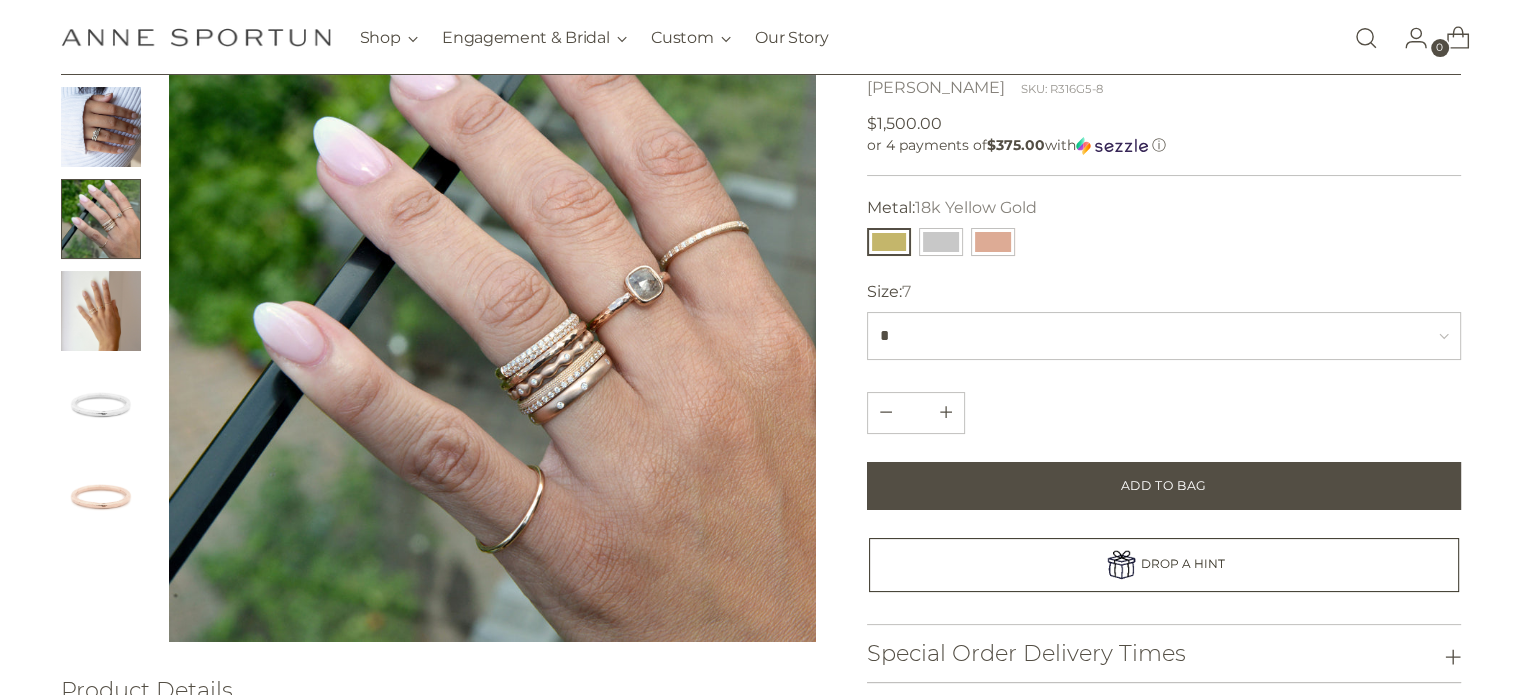 click at bounding box center (101, 495) 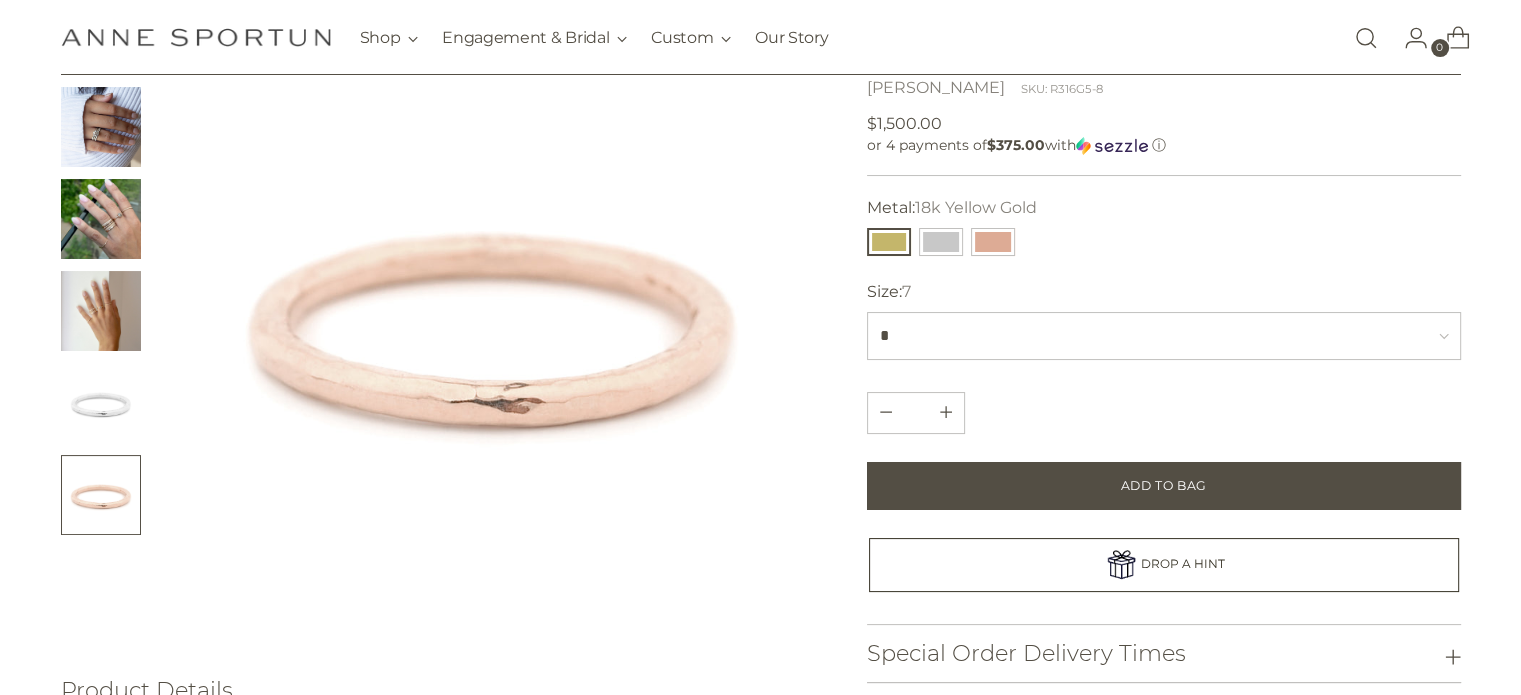 click at bounding box center [101, 311] 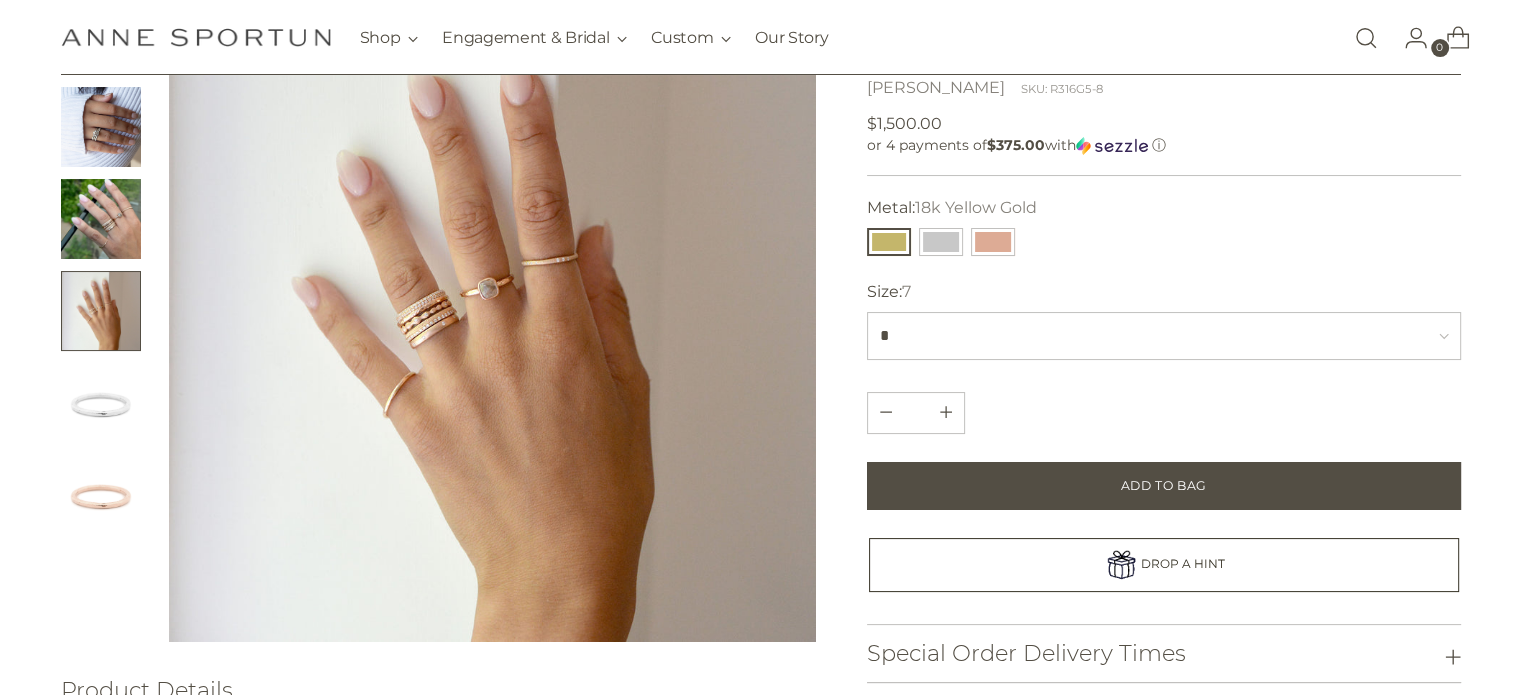 click at bounding box center [493, 319] 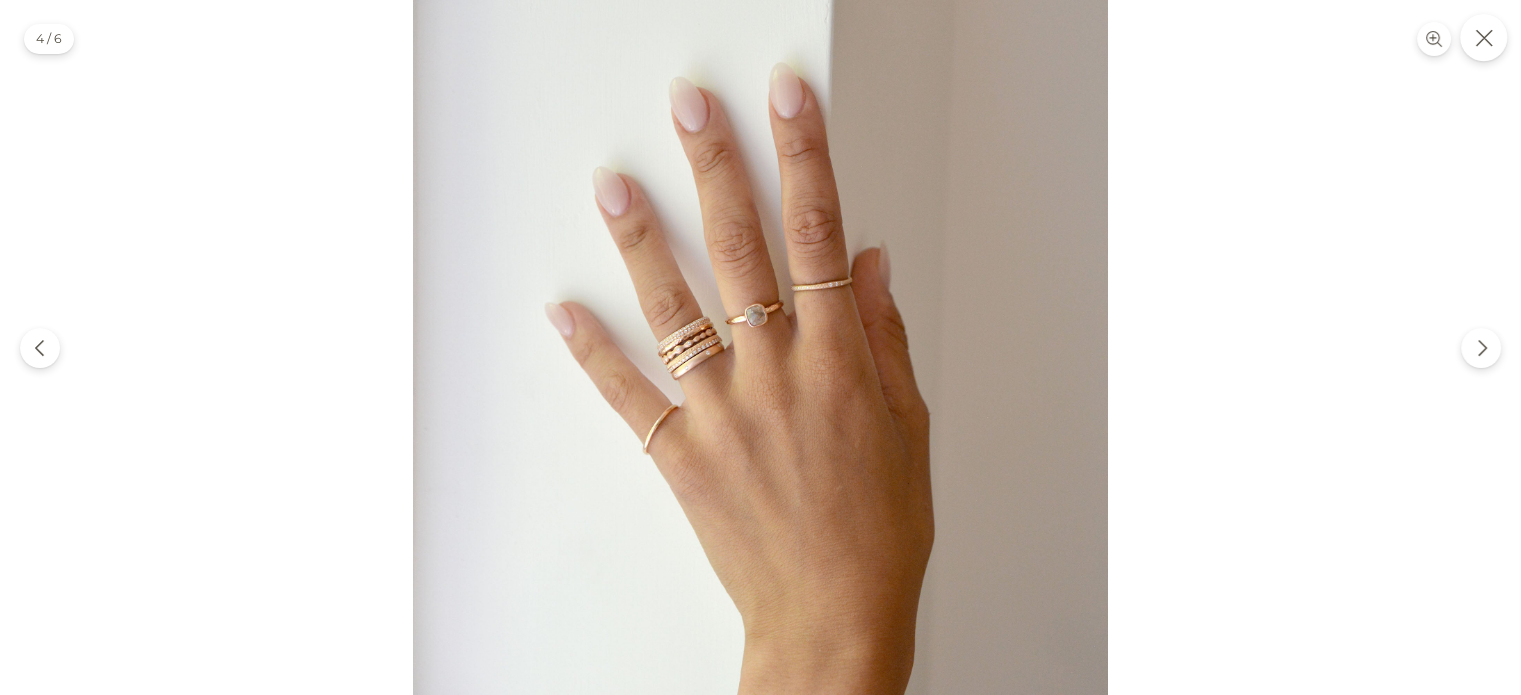click at bounding box center [1483, 37] 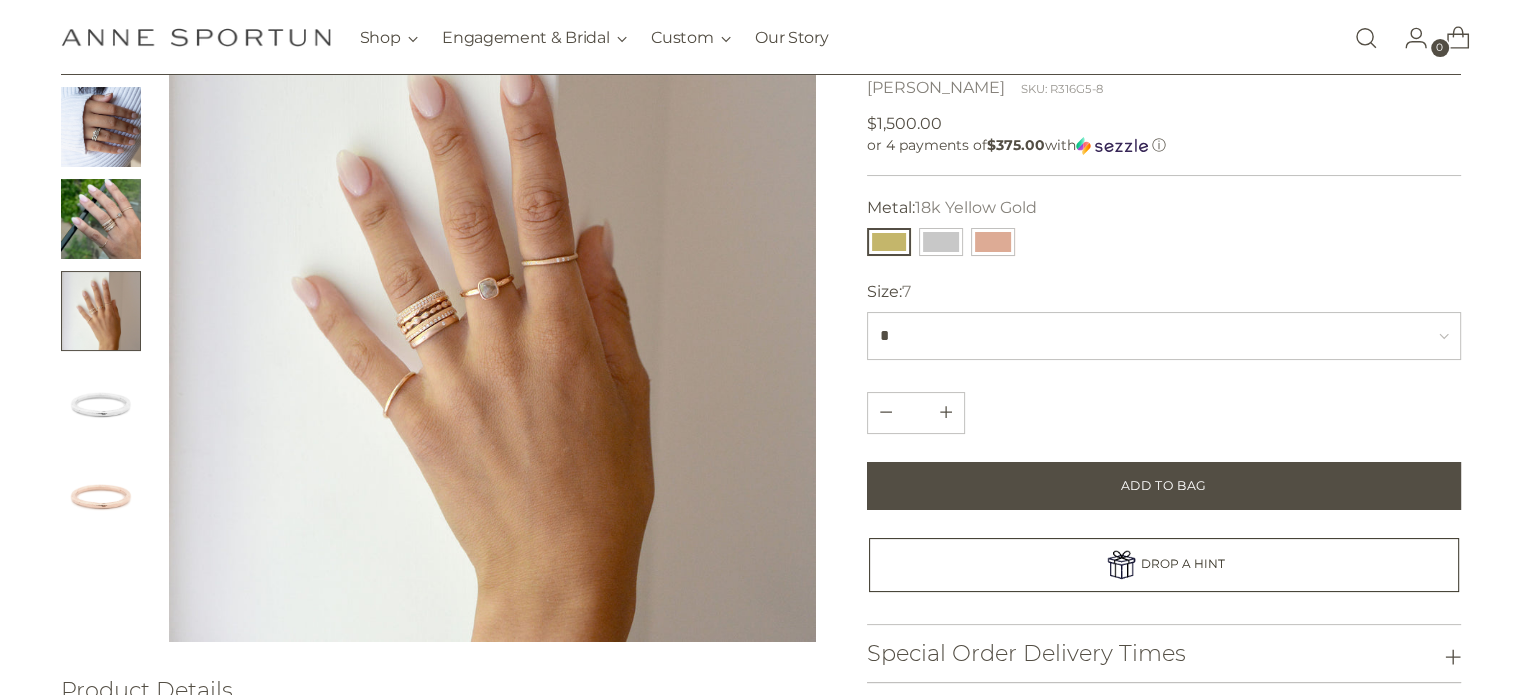 click at bounding box center (101, 127) 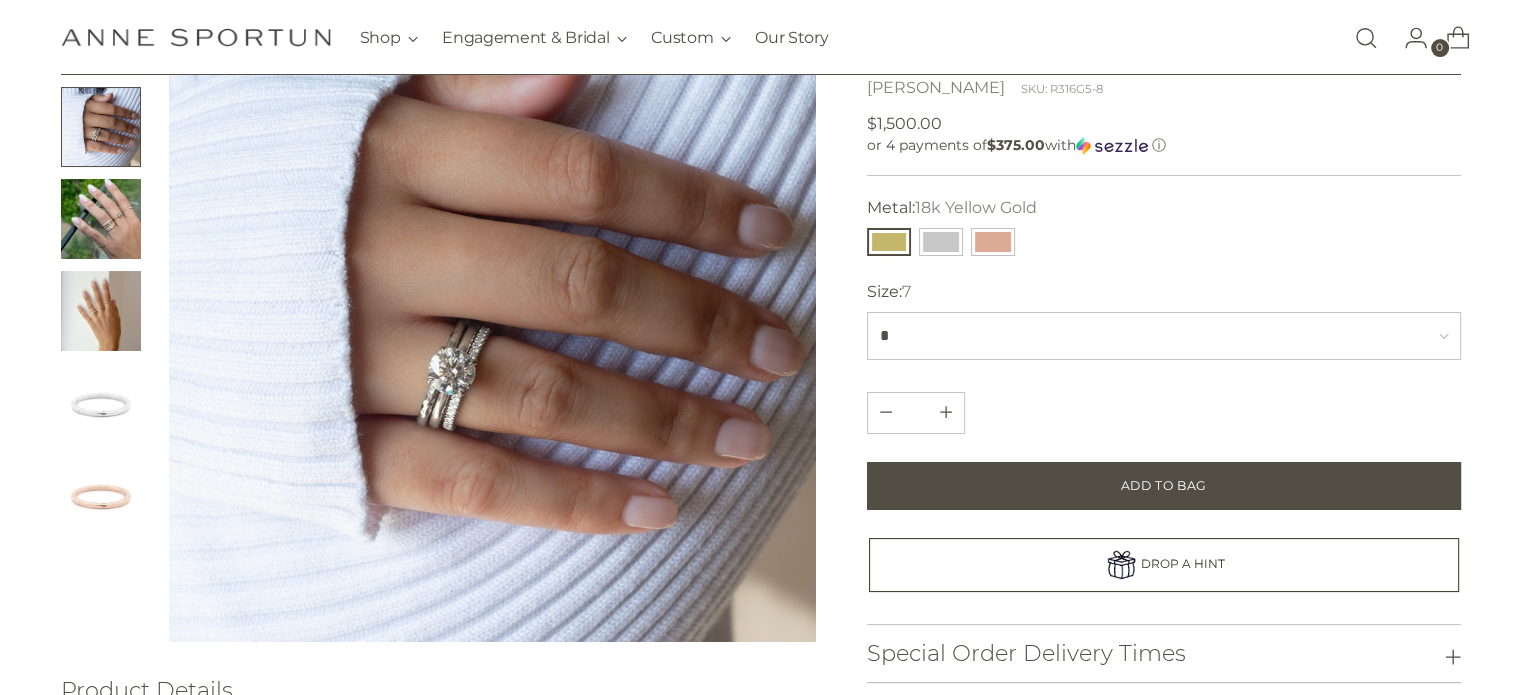 click at bounding box center [101, 219] 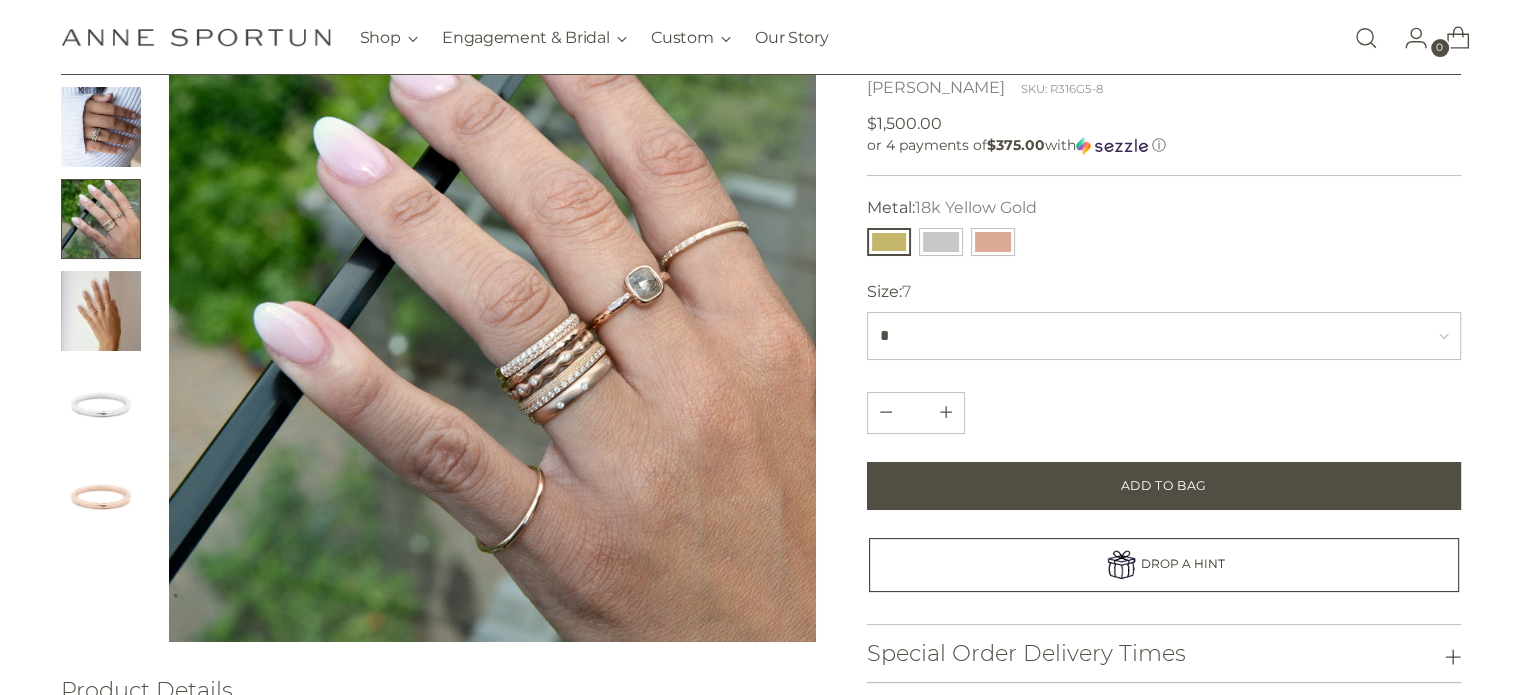 click at bounding box center [101, 311] 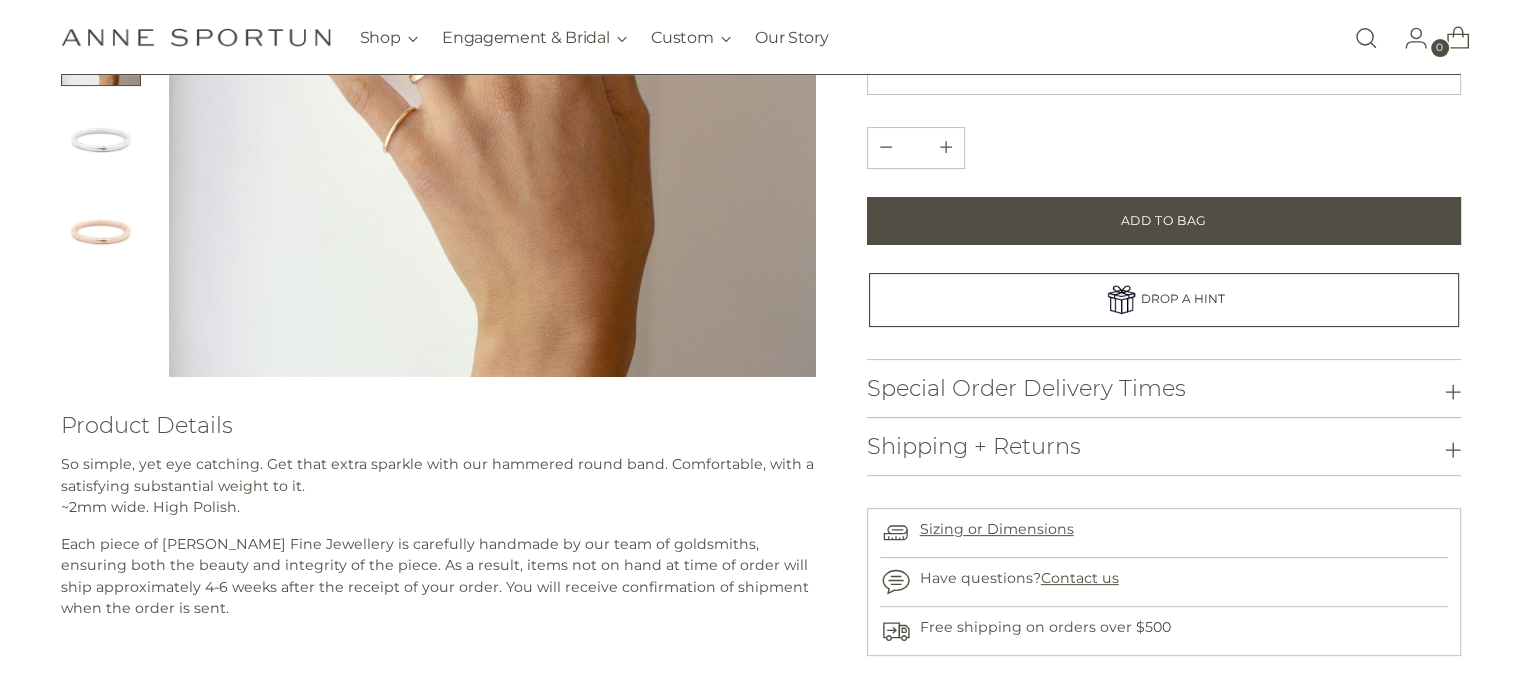 scroll, scrollTop: 500, scrollLeft: 0, axis: vertical 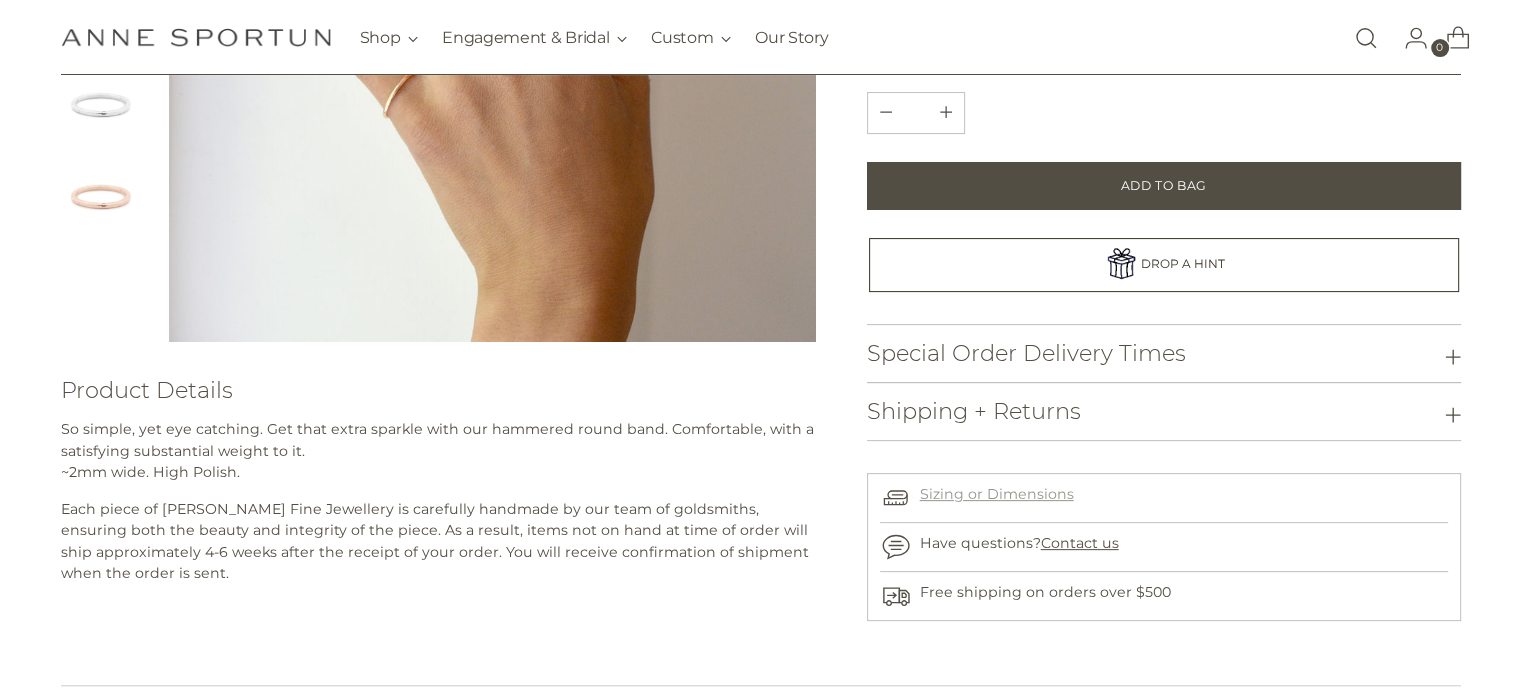 click on "Sizing or Dimensions" at bounding box center [997, 494] 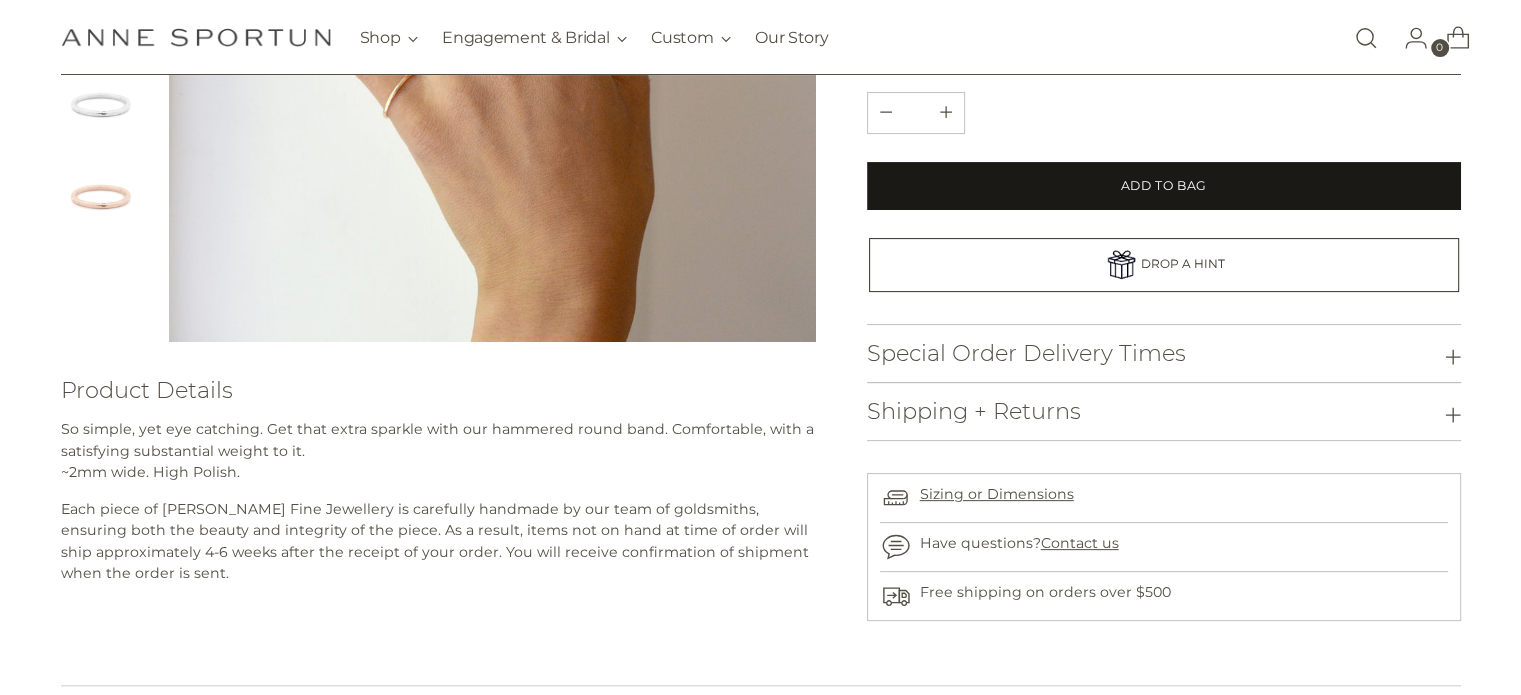 scroll, scrollTop: 700, scrollLeft: 0, axis: vertical 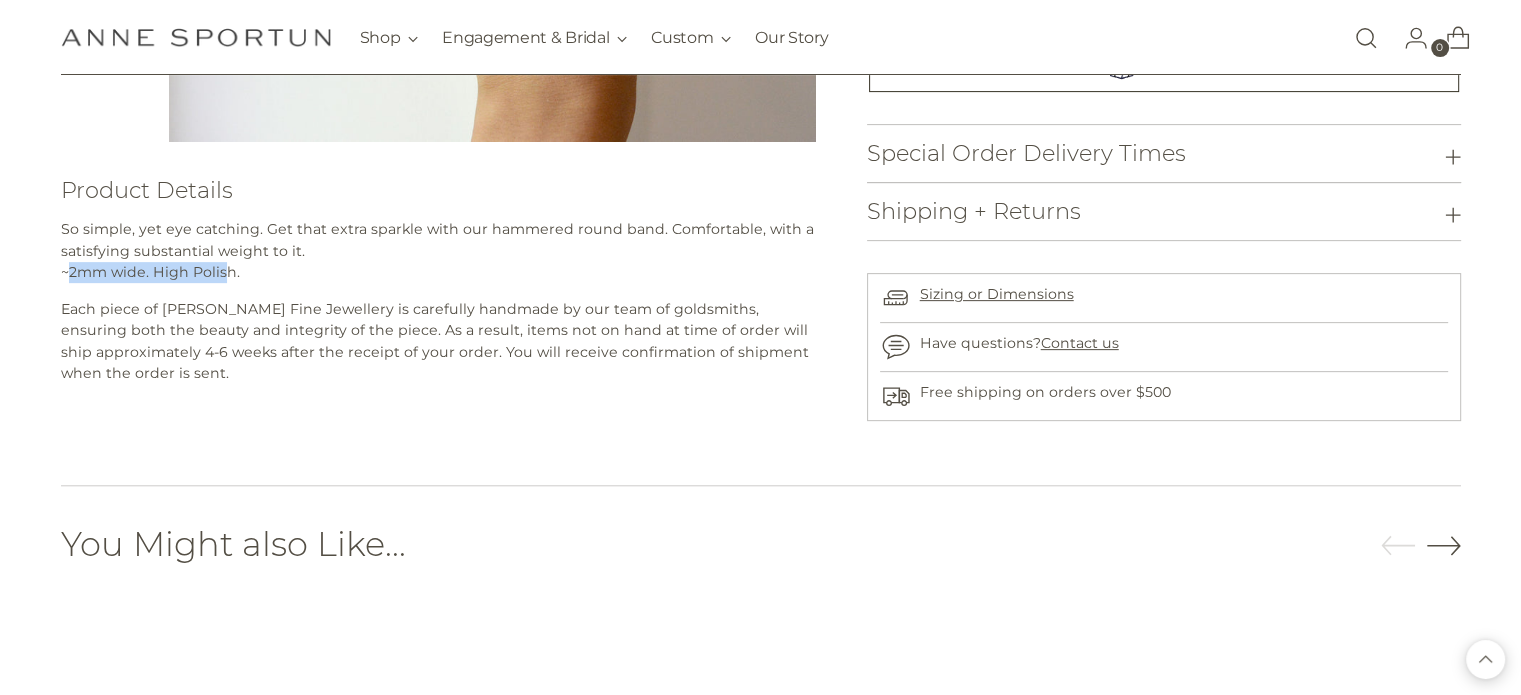 drag, startPoint x: 69, startPoint y: 267, endPoint x: 222, endPoint y: 267, distance: 153 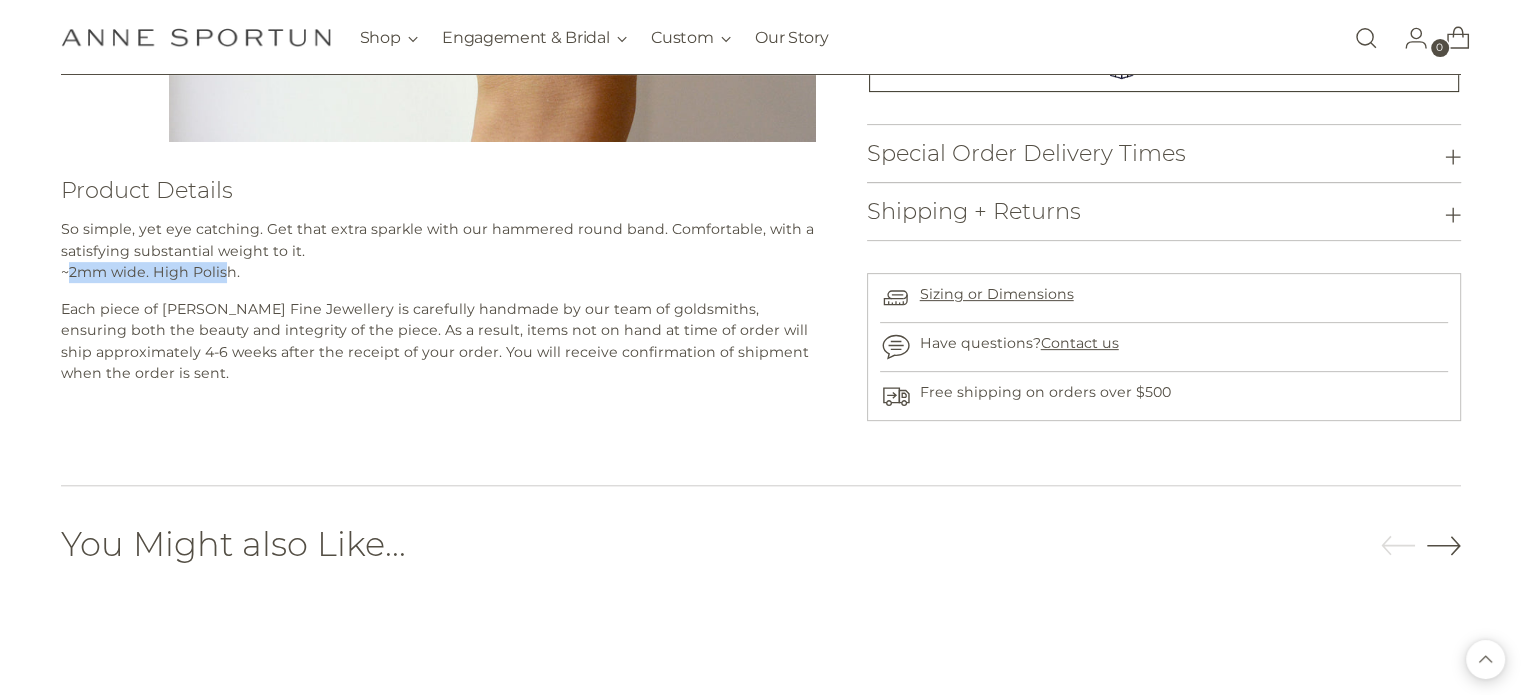 click on "So simple, yet eye catching. Get that extra sparkle with our hammered round band. Comfortable, with a satisfying substantial weight to it.  ~2mm wide. High Polish." at bounding box center (439, 251) 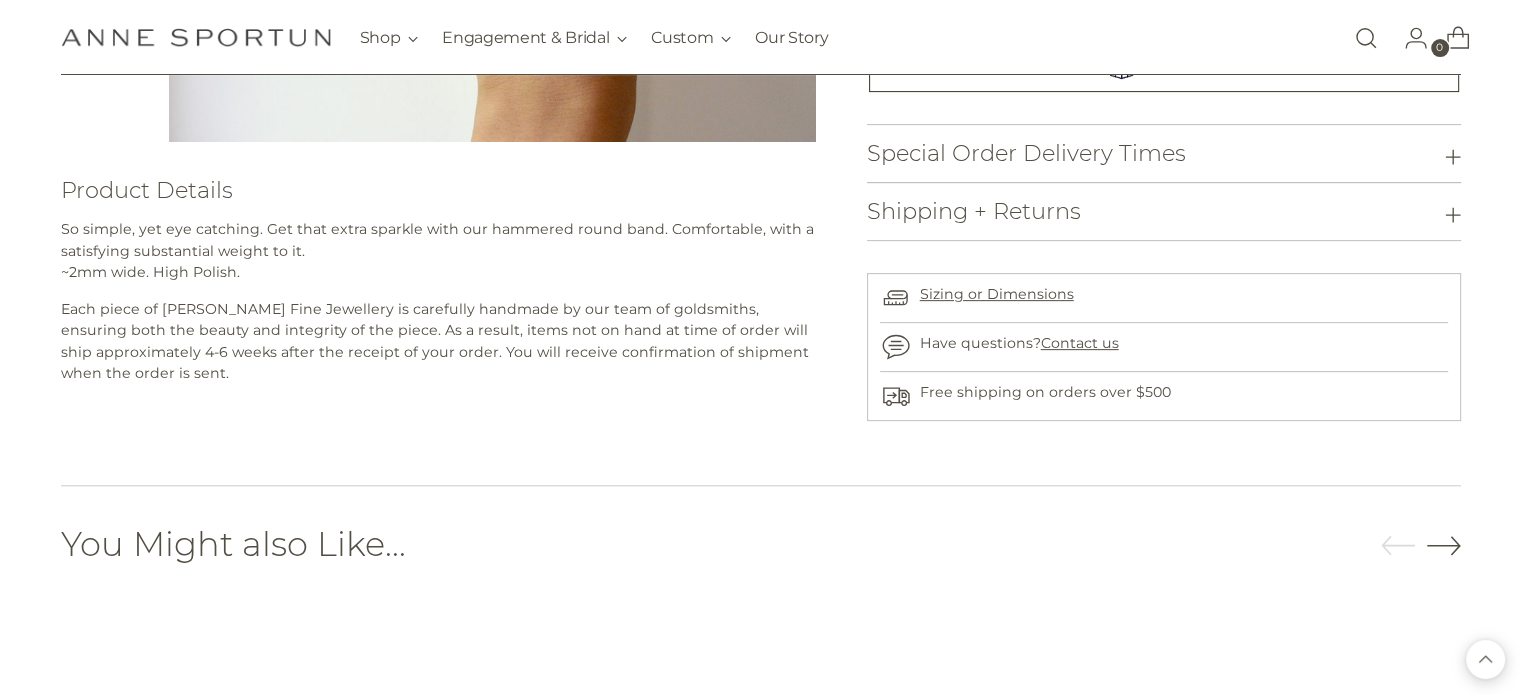 click on "So simple, yet eye catching. Get that extra sparkle with our hammered round band. Comfortable, with a satisfying substantial weight to it.  ~2mm wide. High Polish." at bounding box center (439, 251) 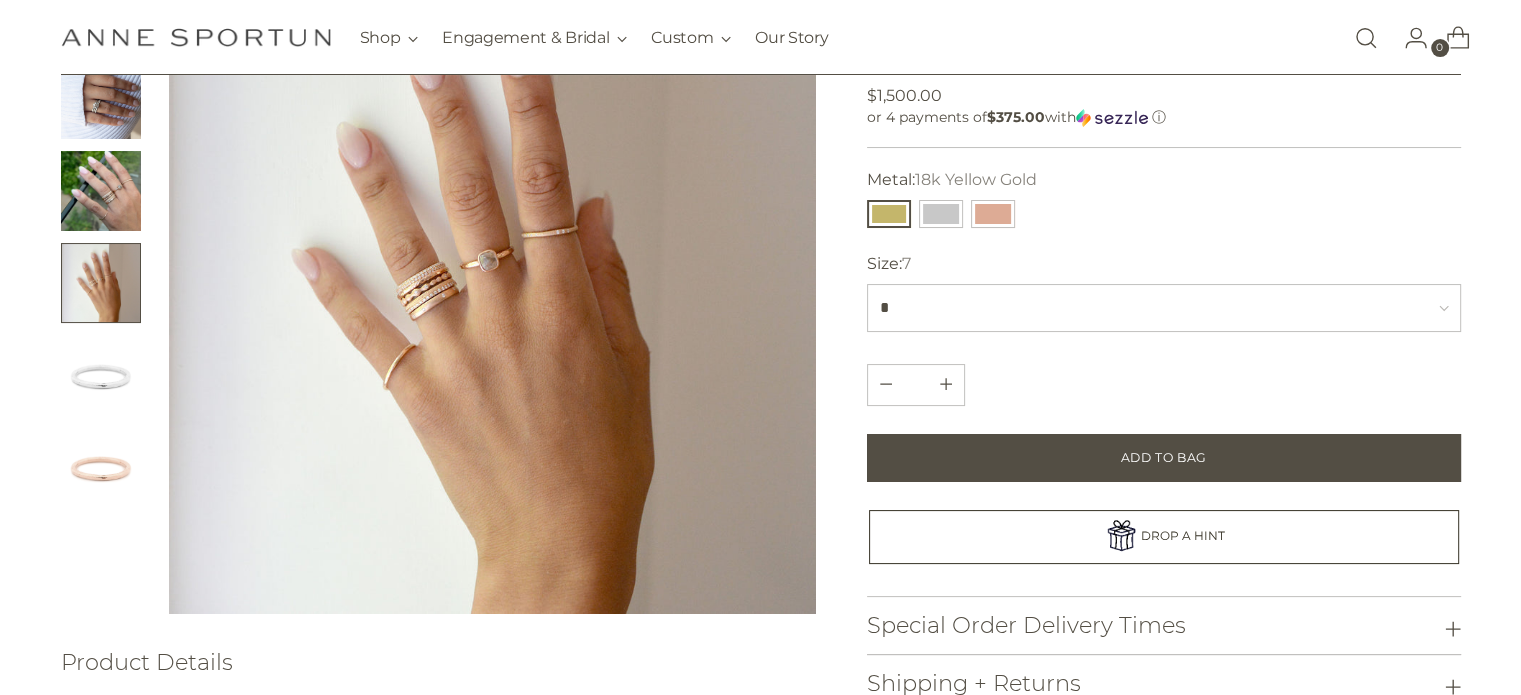 scroll, scrollTop: 200, scrollLeft: 0, axis: vertical 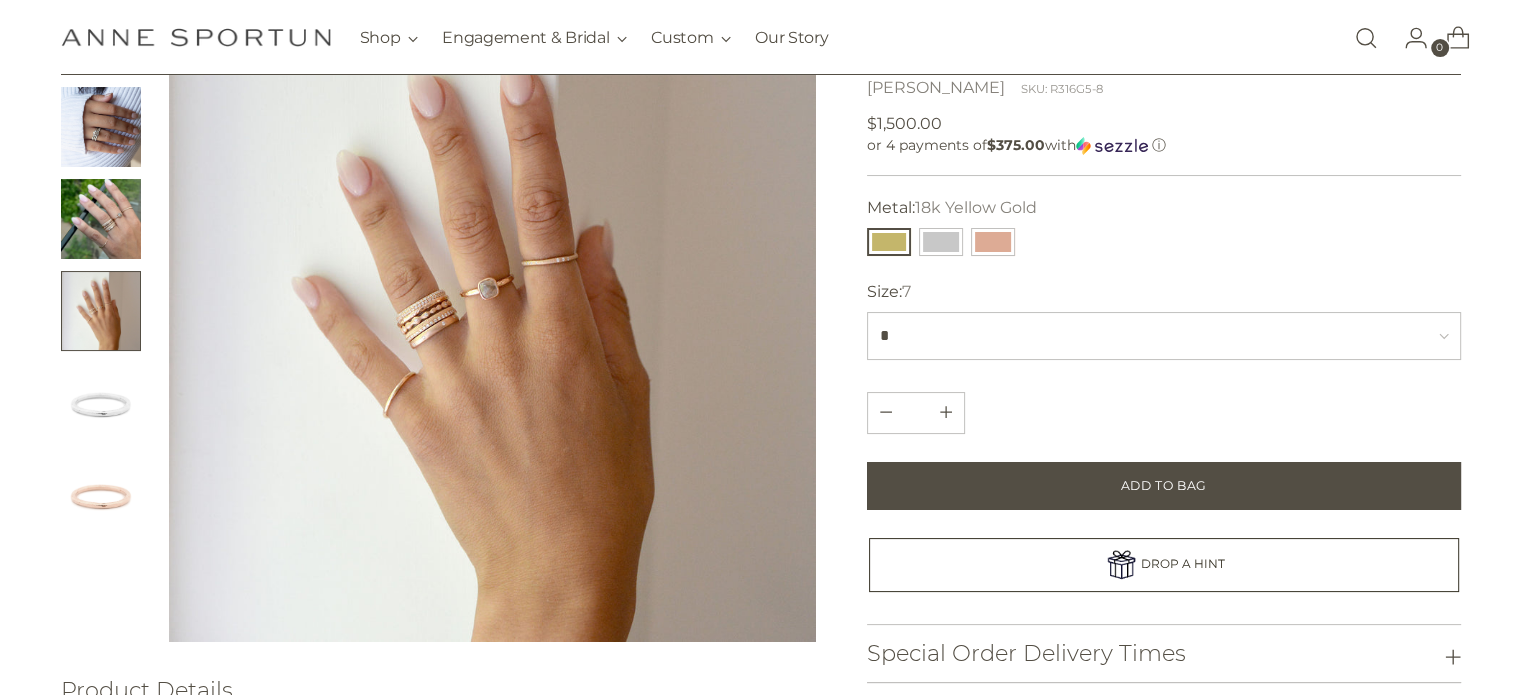 click at bounding box center (101, 127) 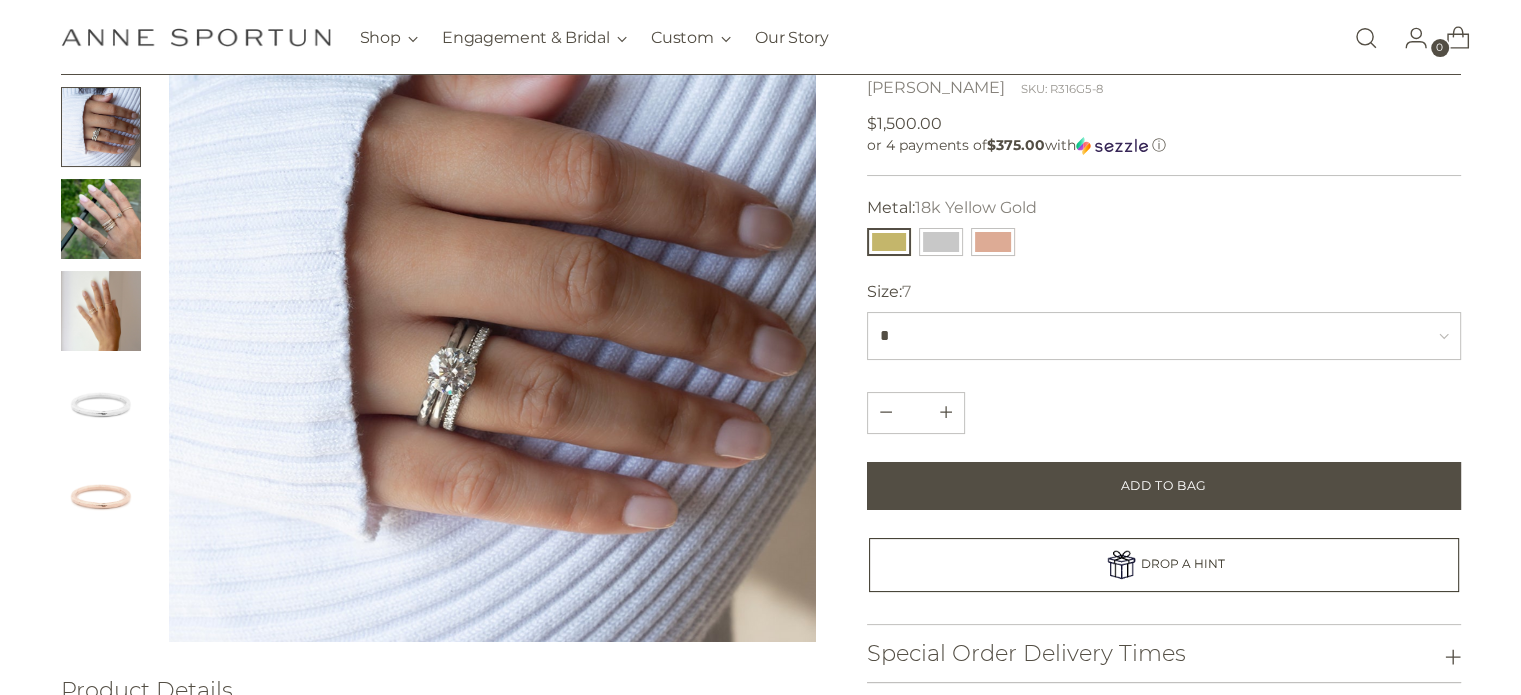 scroll, scrollTop: 0, scrollLeft: 0, axis: both 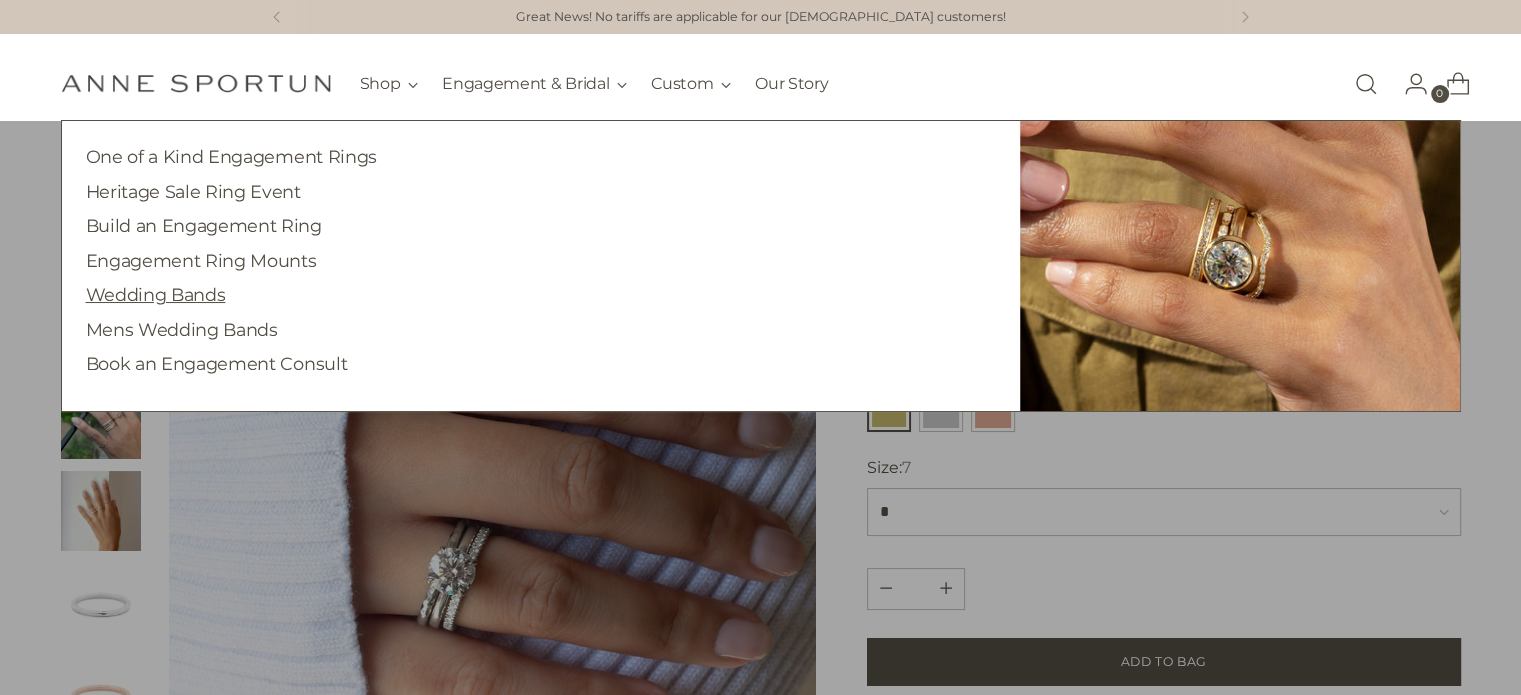 click on "Wedding Bands" at bounding box center [156, 294] 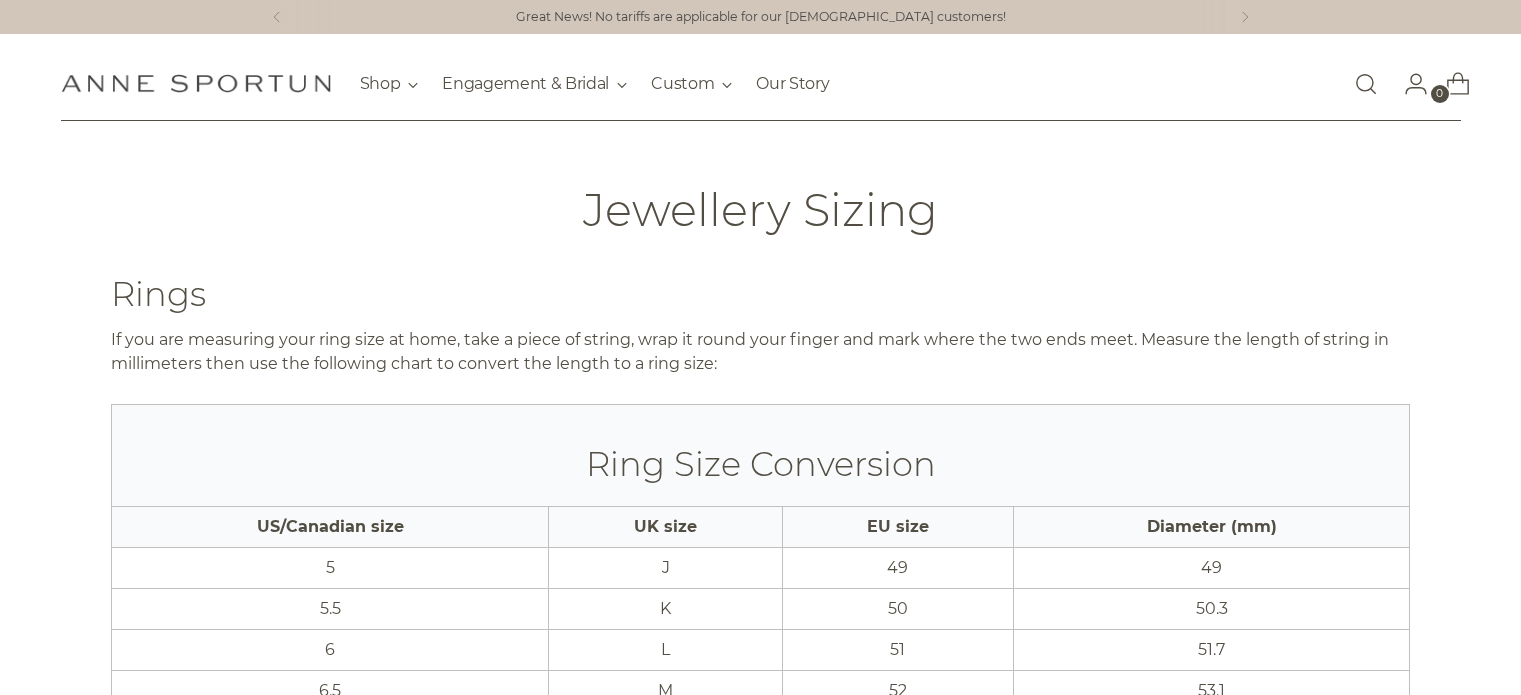 scroll, scrollTop: 0, scrollLeft: 0, axis: both 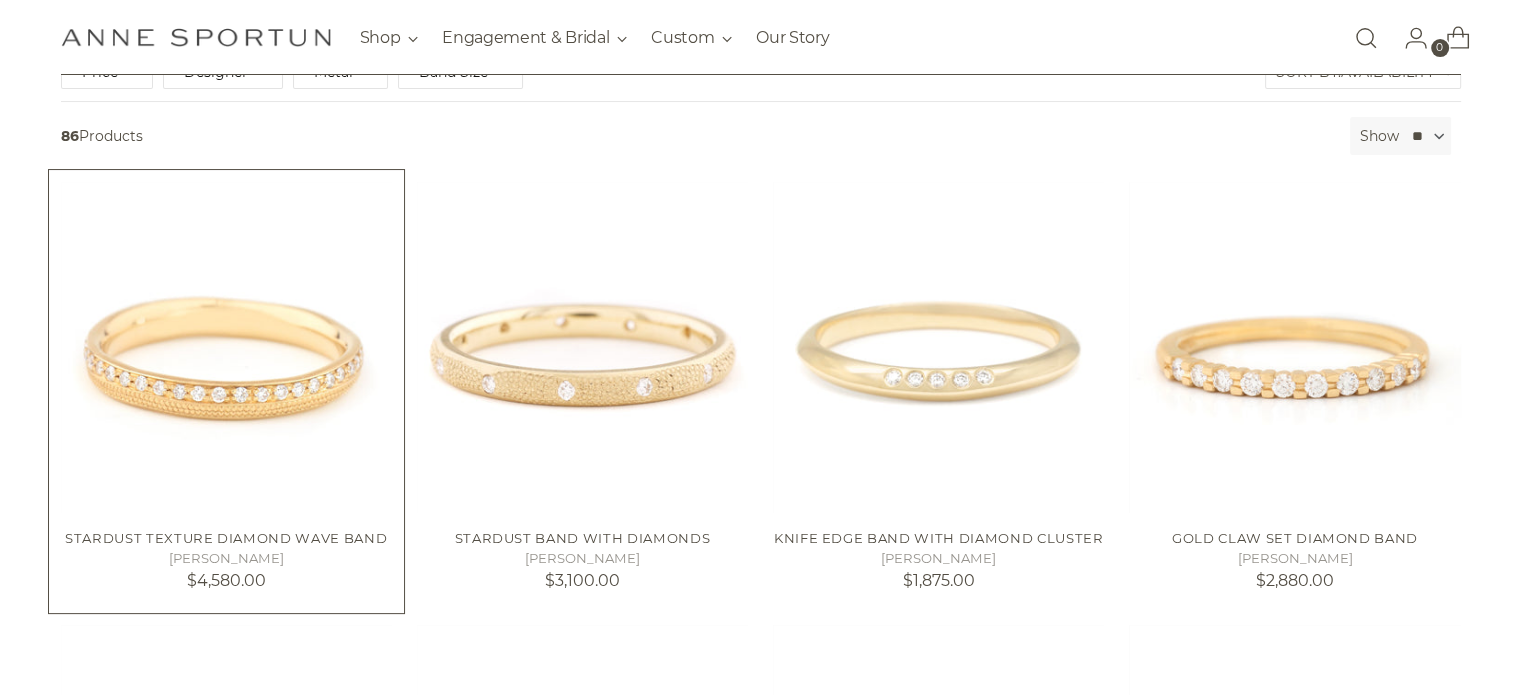 click at bounding box center (0, 0) 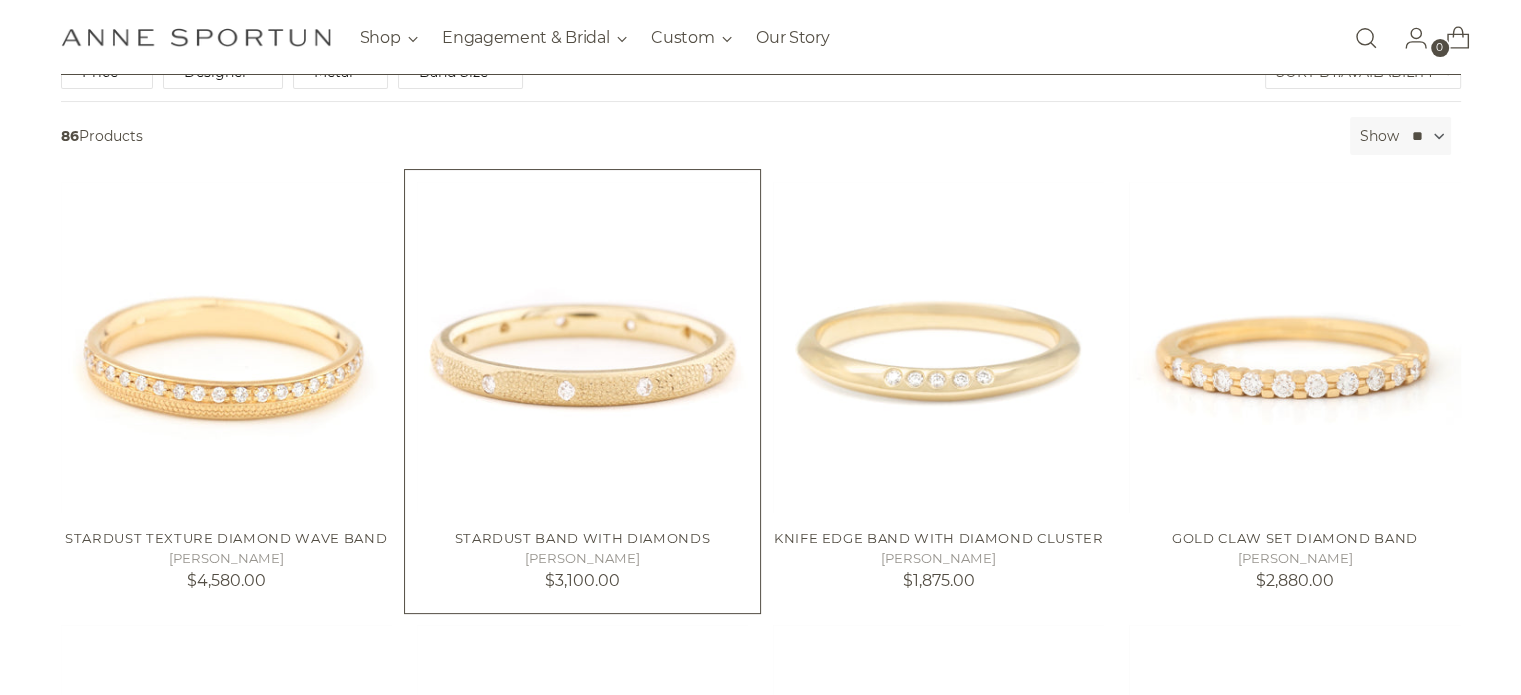 click at bounding box center [0, 0] 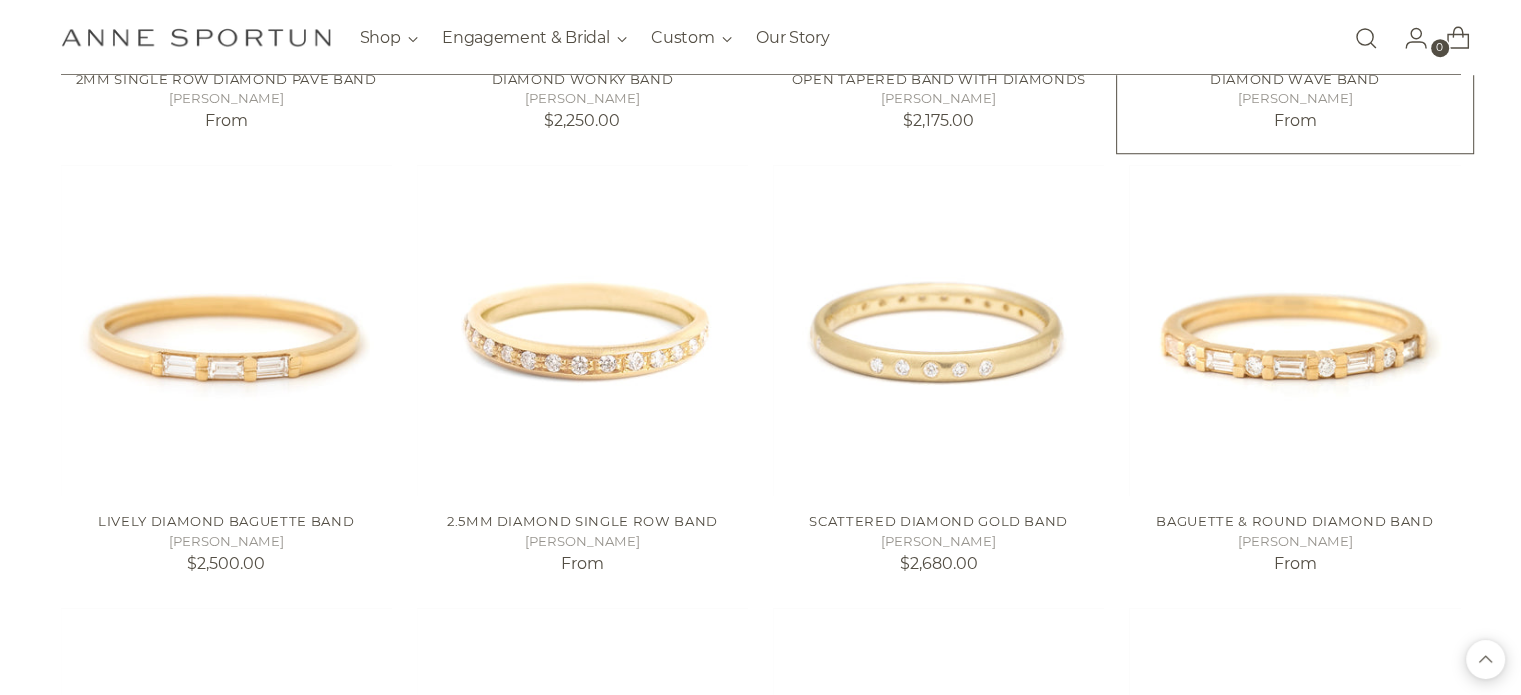 scroll, scrollTop: 1700, scrollLeft: 0, axis: vertical 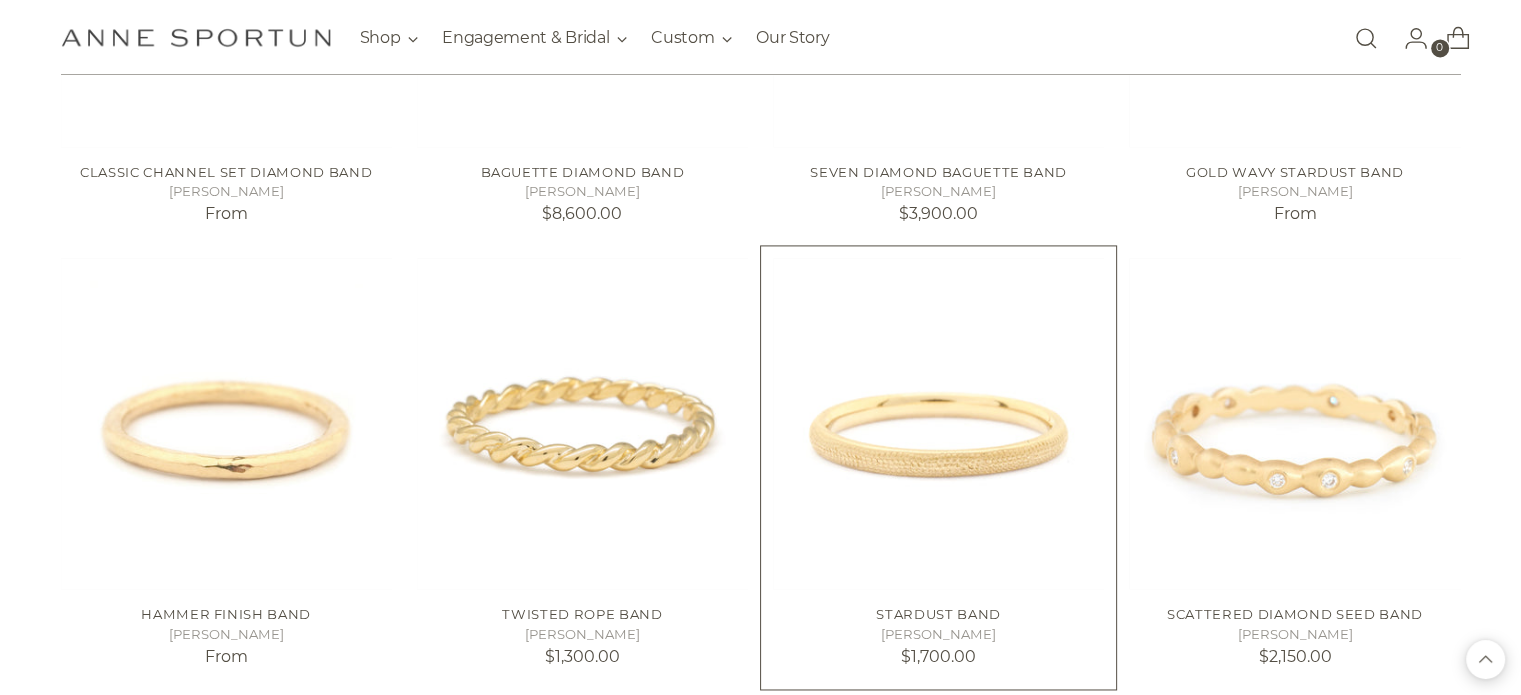click at bounding box center [0, 0] 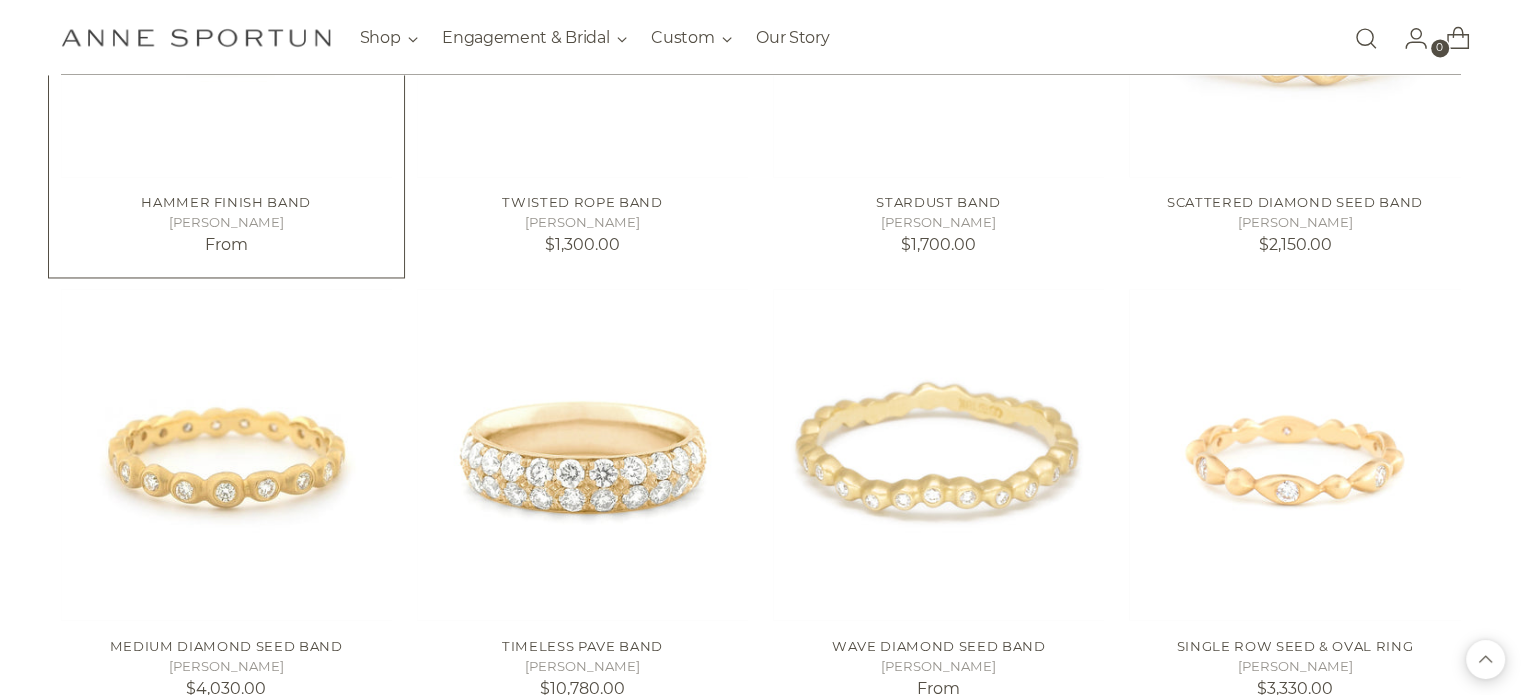 scroll, scrollTop: 3400, scrollLeft: 0, axis: vertical 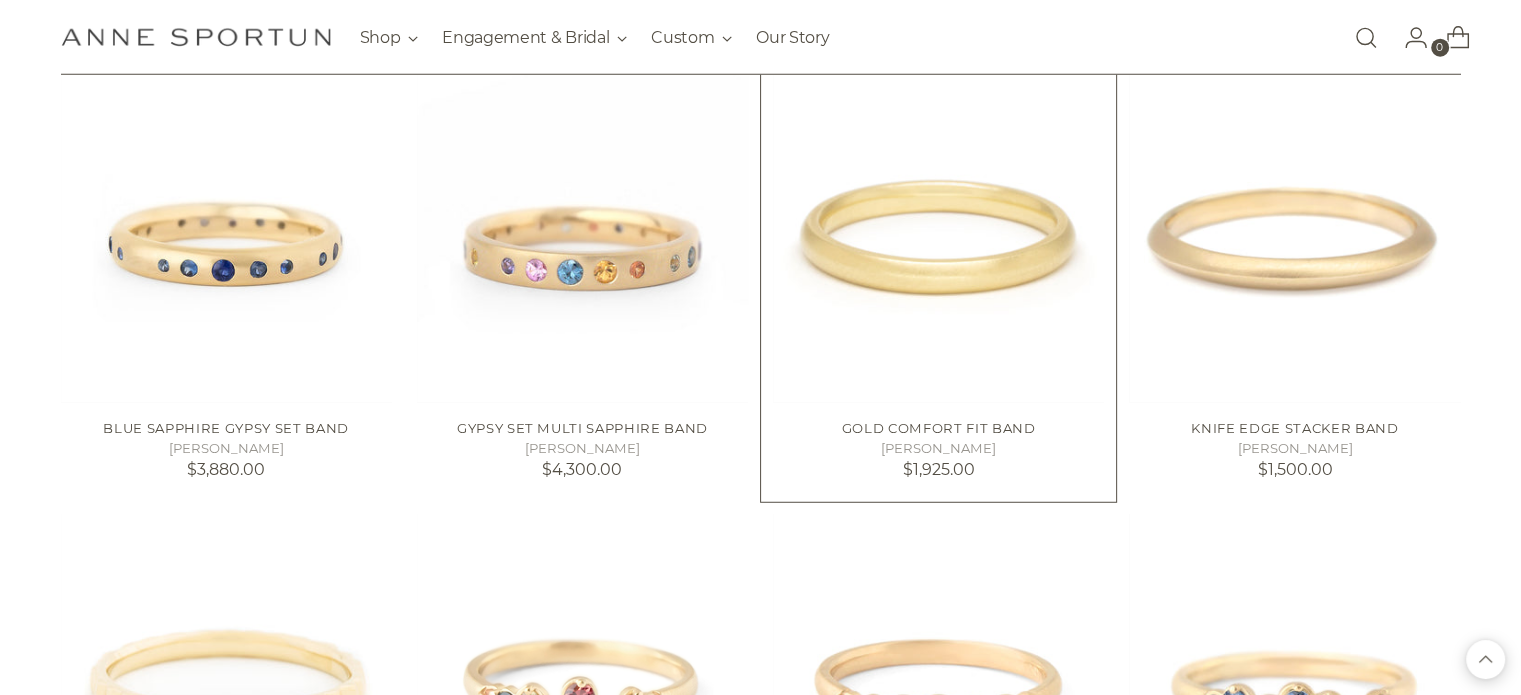 click at bounding box center [0, 0] 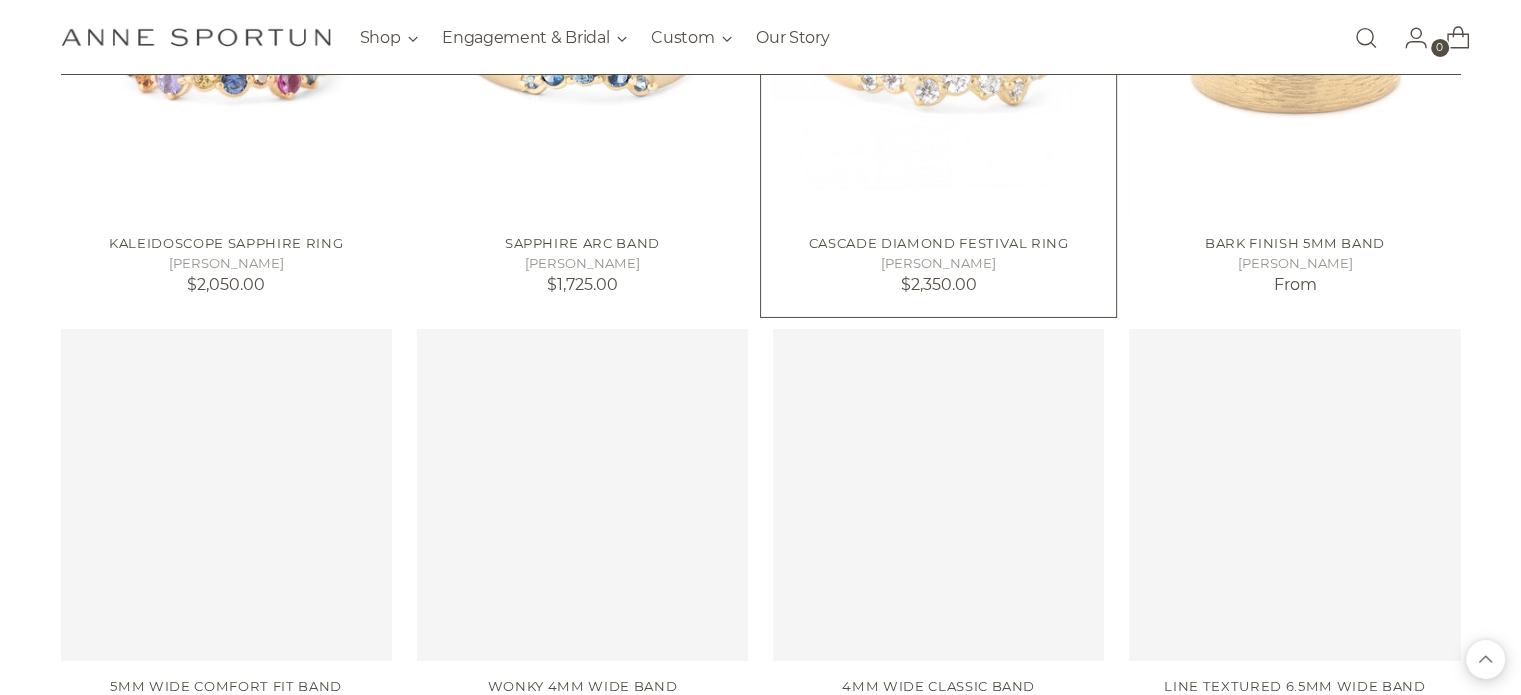 scroll, scrollTop: 6900, scrollLeft: 0, axis: vertical 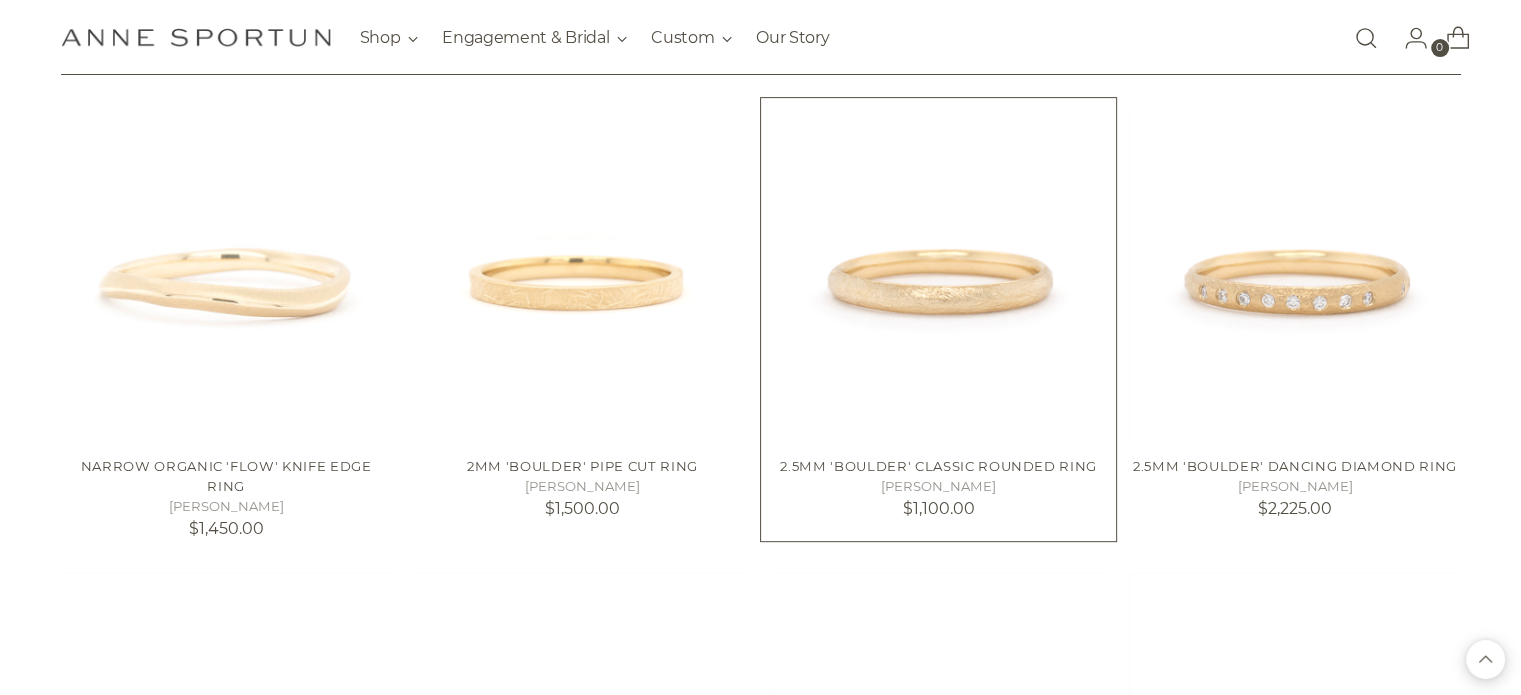 click at bounding box center (0, 0) 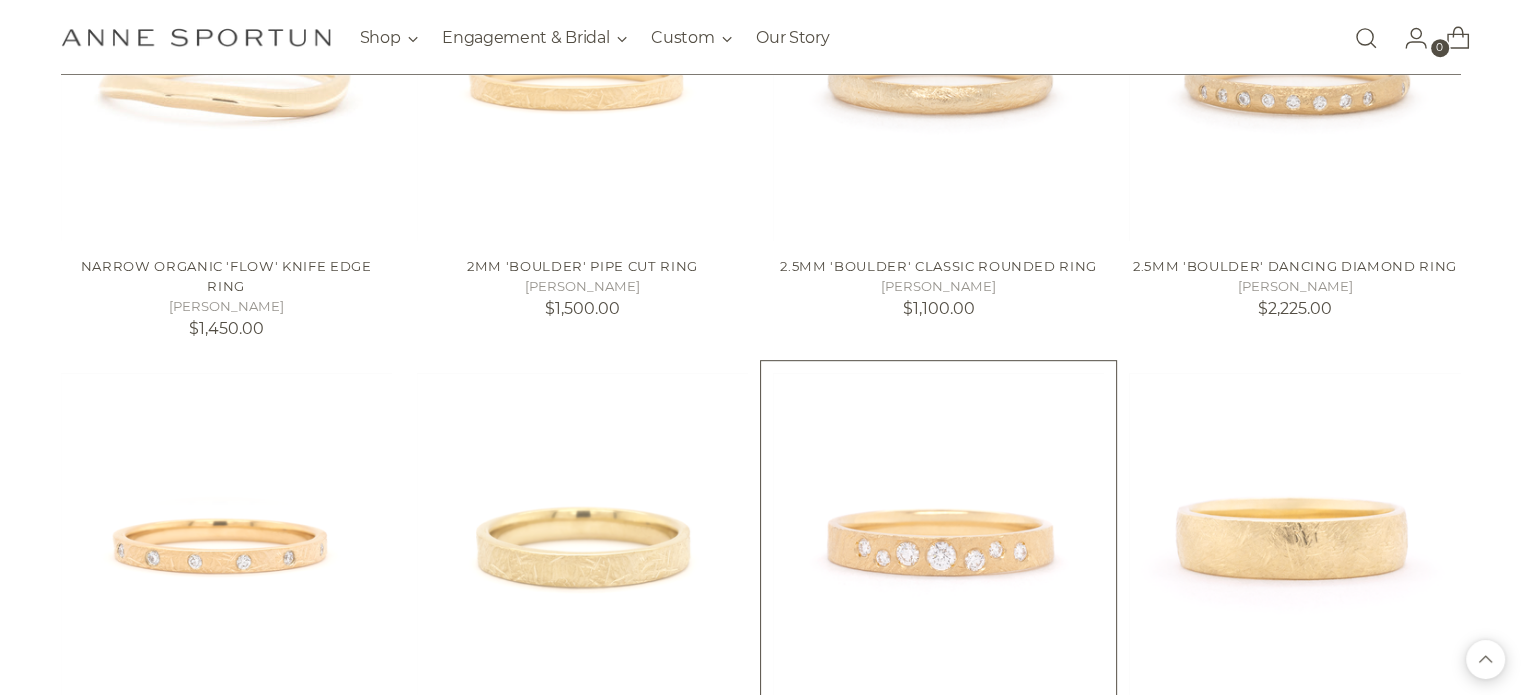 scroll, scrollTop: 8700, scrollLeft: 0, axis: vertical 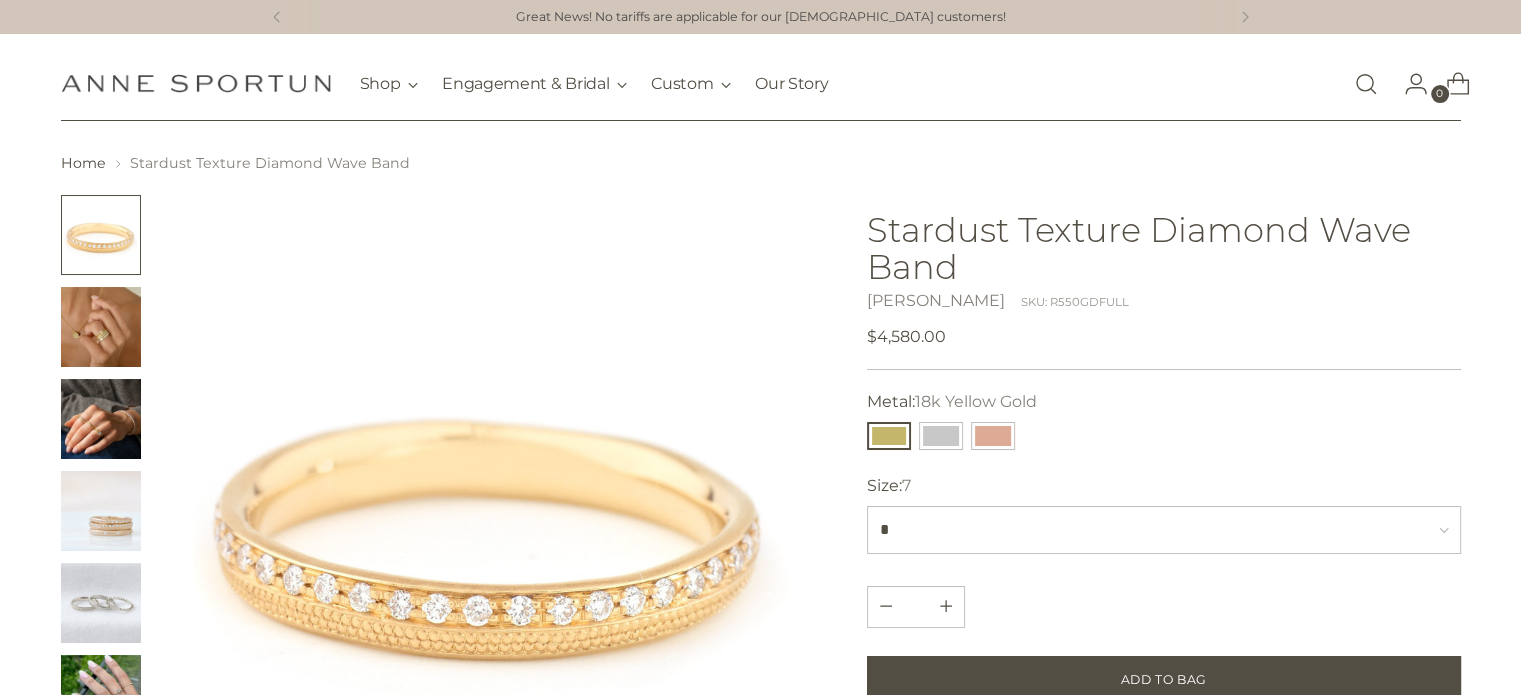 click at bounding box center [101, 419] 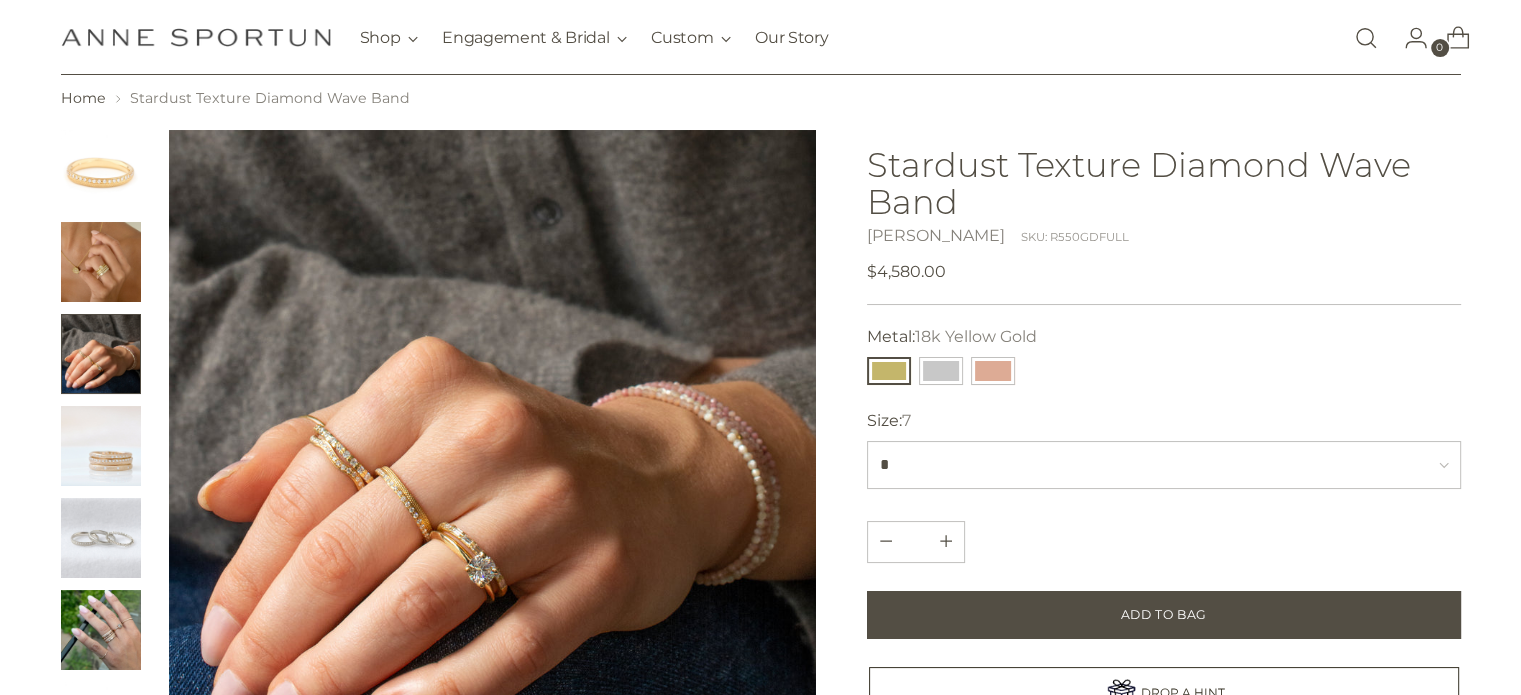 scroll, scrollTop: 100, scrollLeft: 0, axis: vertical 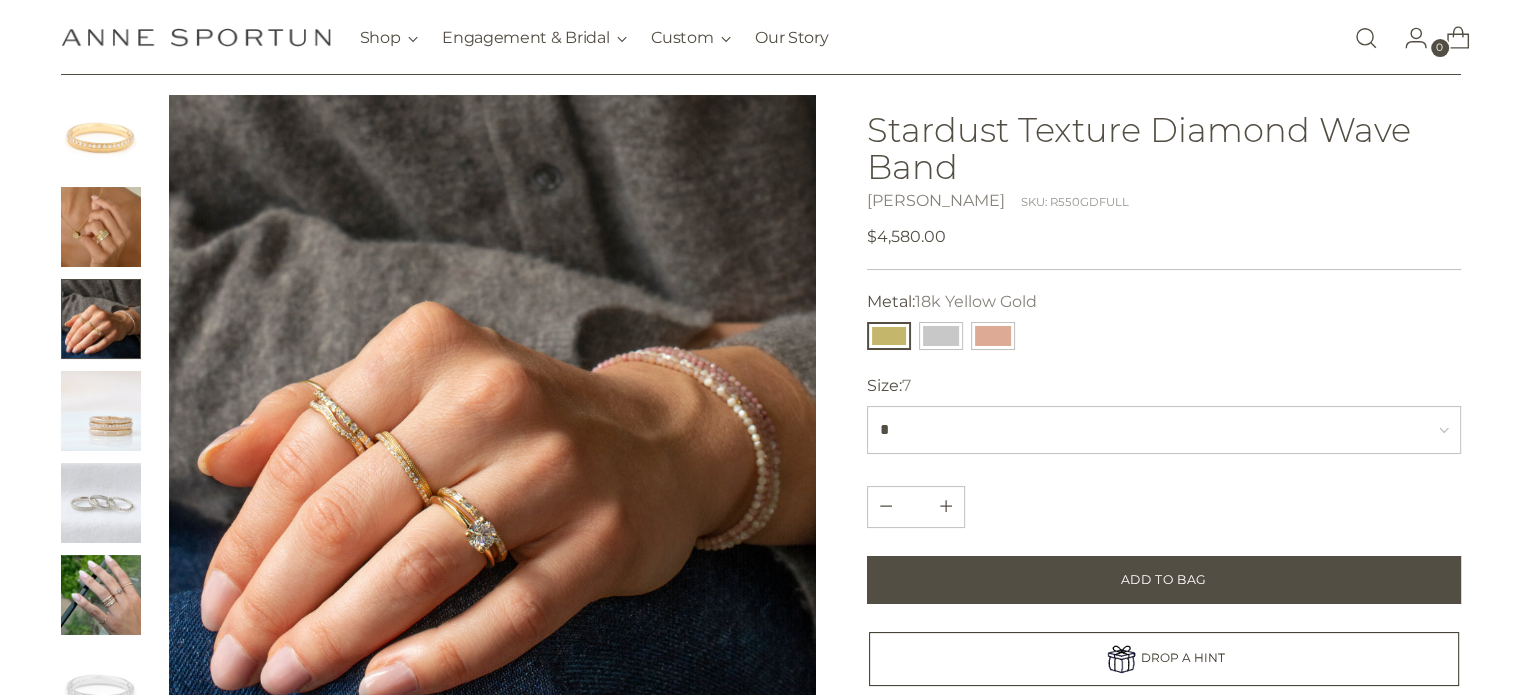 click at bounding box center [101, 595] 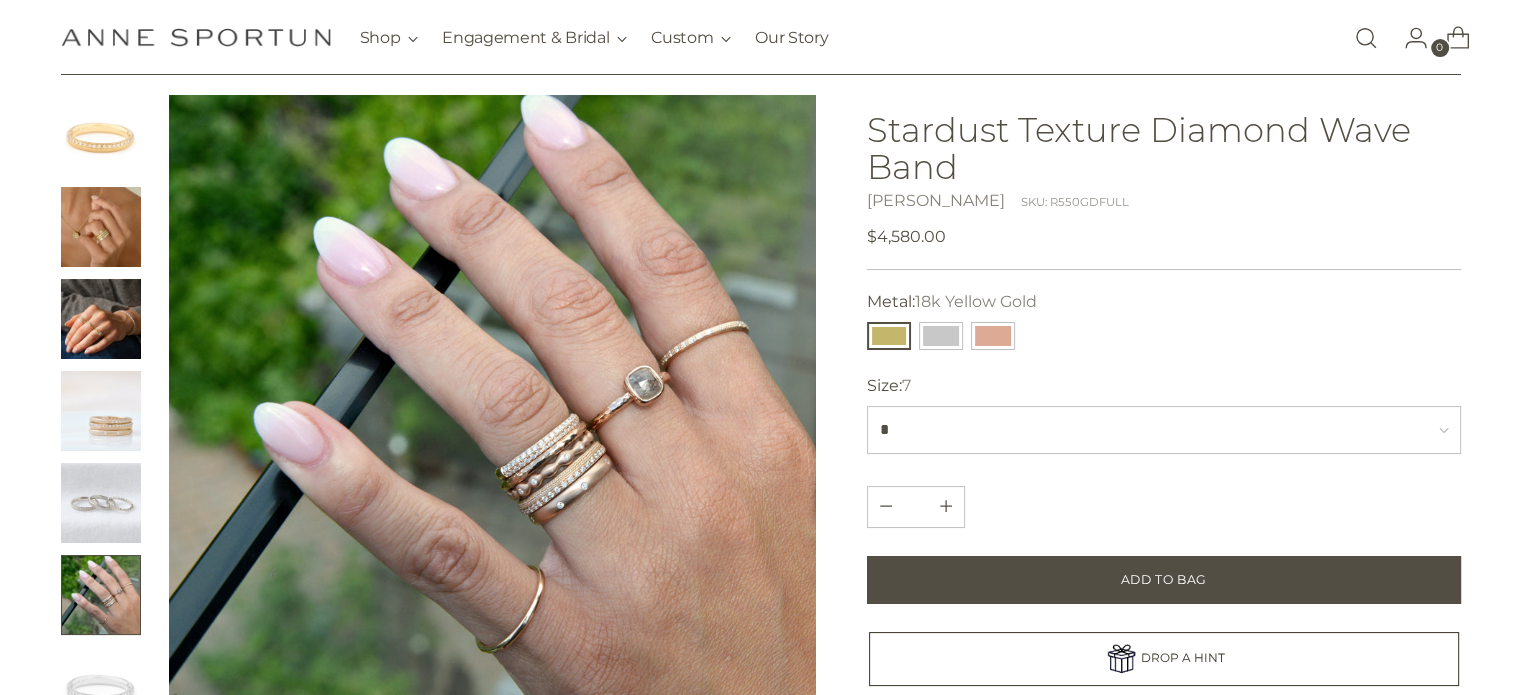 click at bounding box center [101, 411] 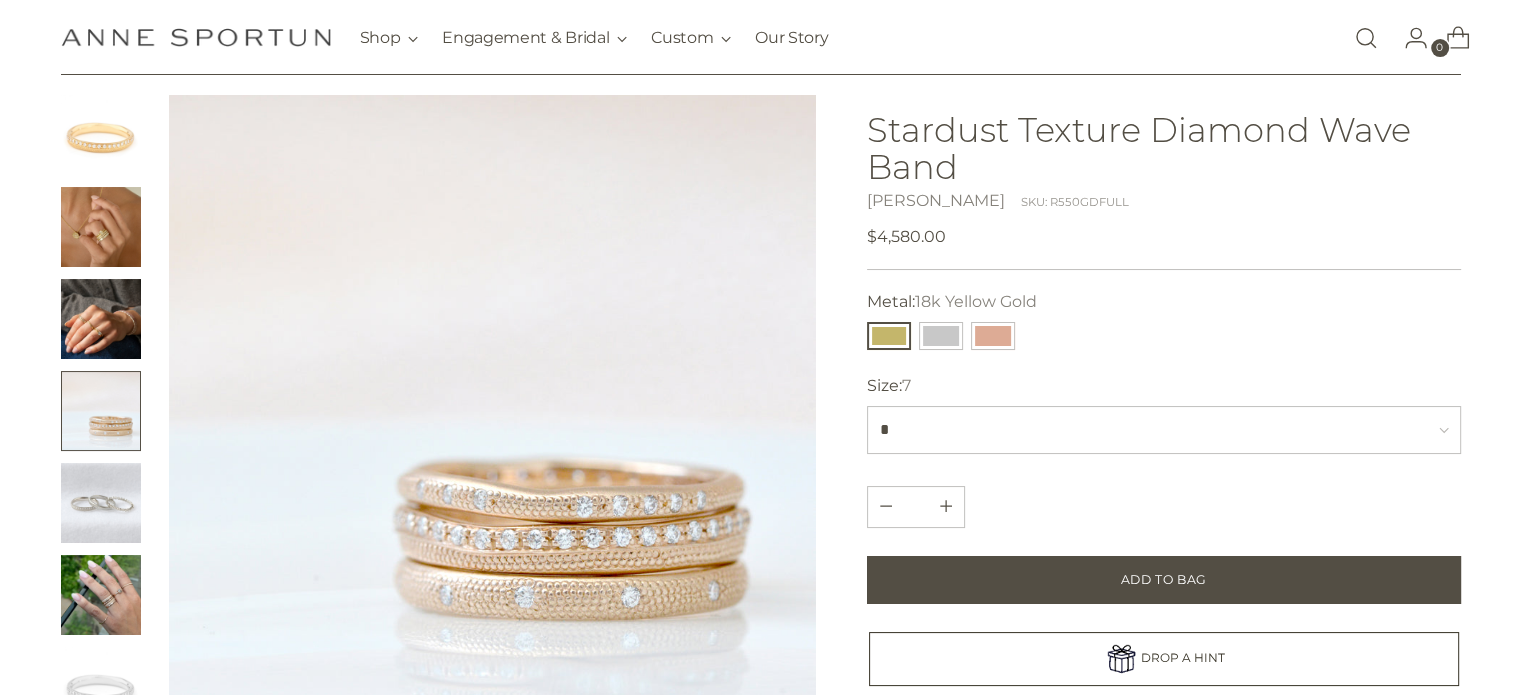 click at bounding box center (101, 227) 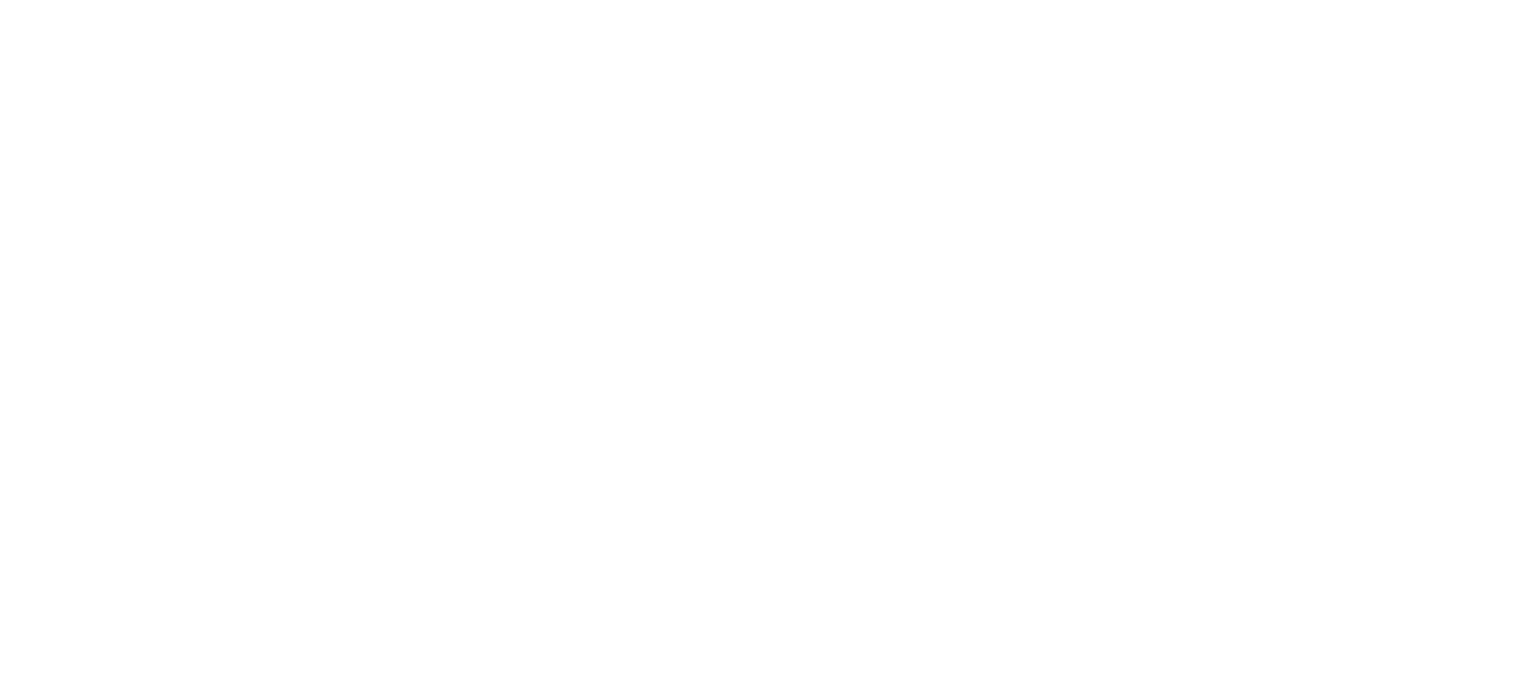 scroll, scrollTop: 0, scrollLeft: 0, axis: both 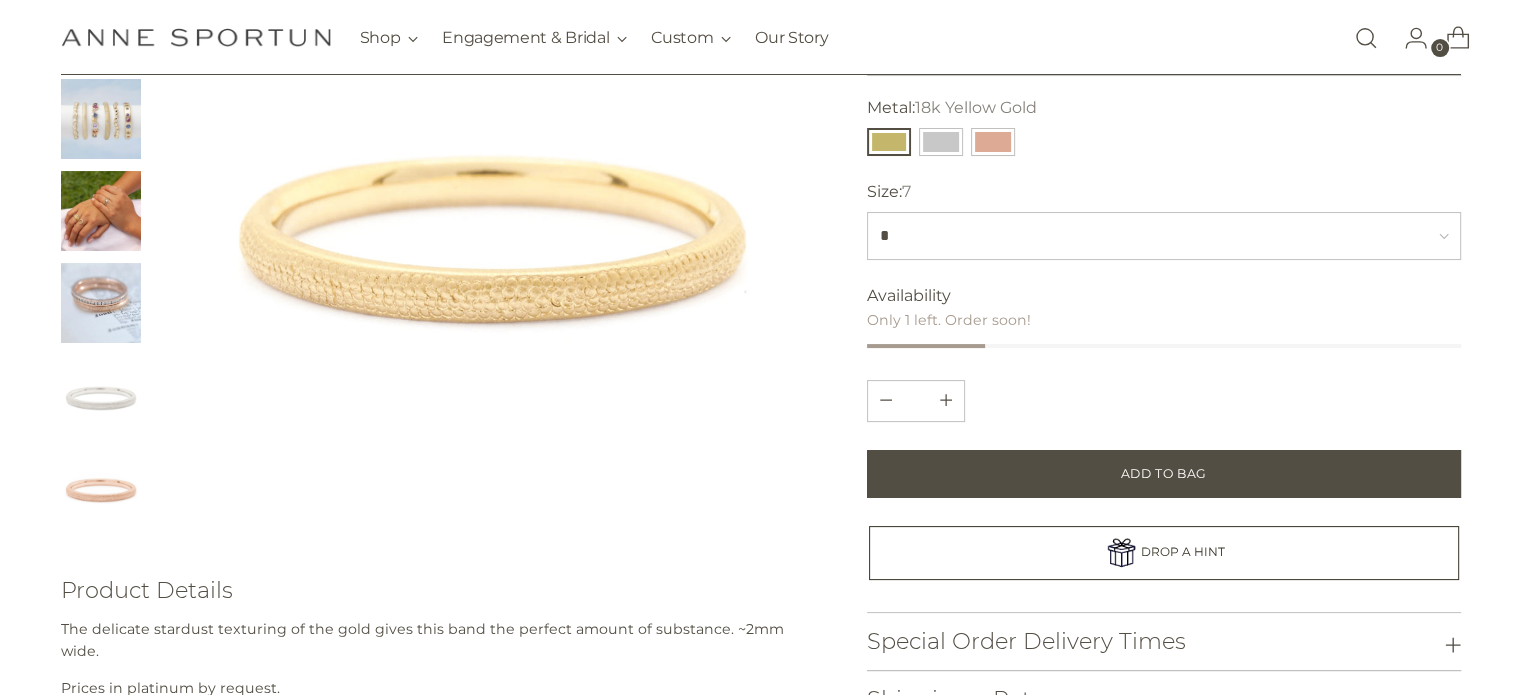 click at bounding box center [101, 211] 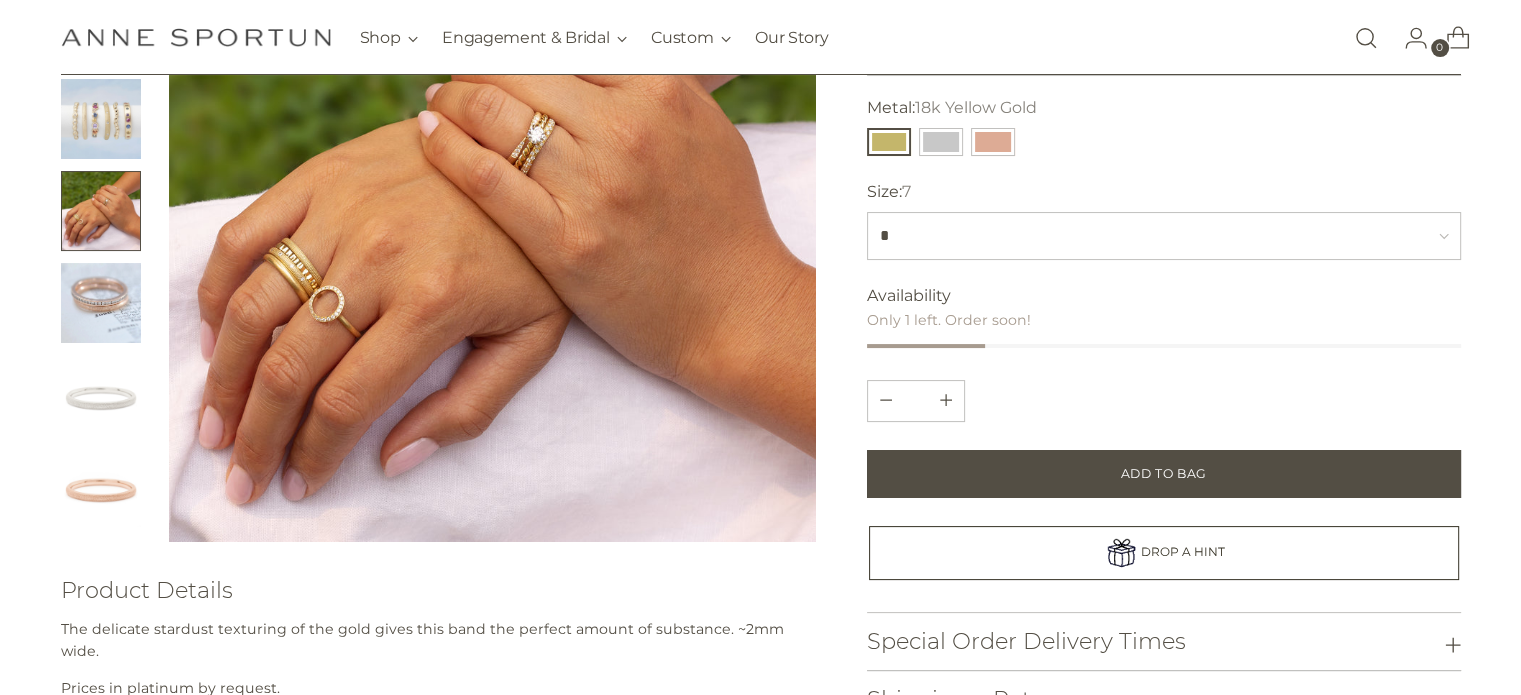 click at bounding box center [493, 219] 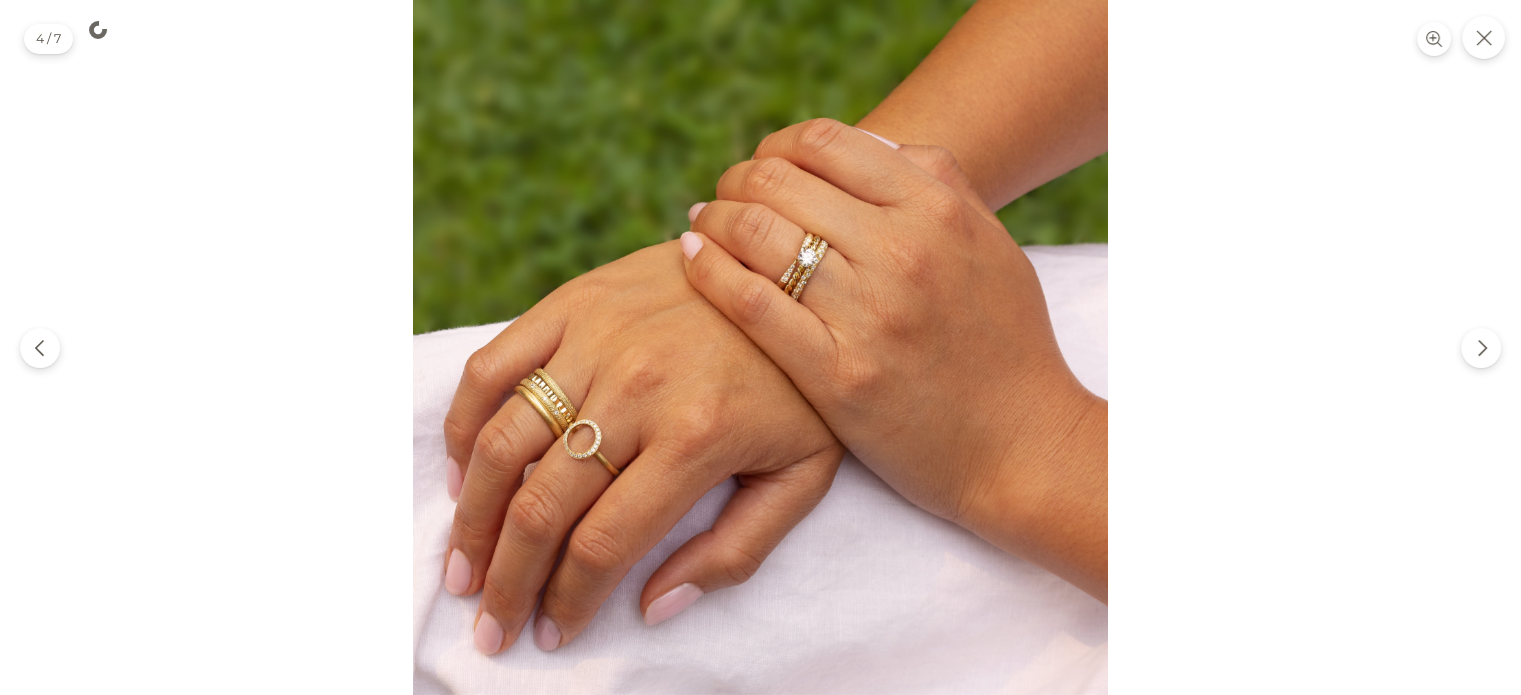 click at bounding box center (760, 347) 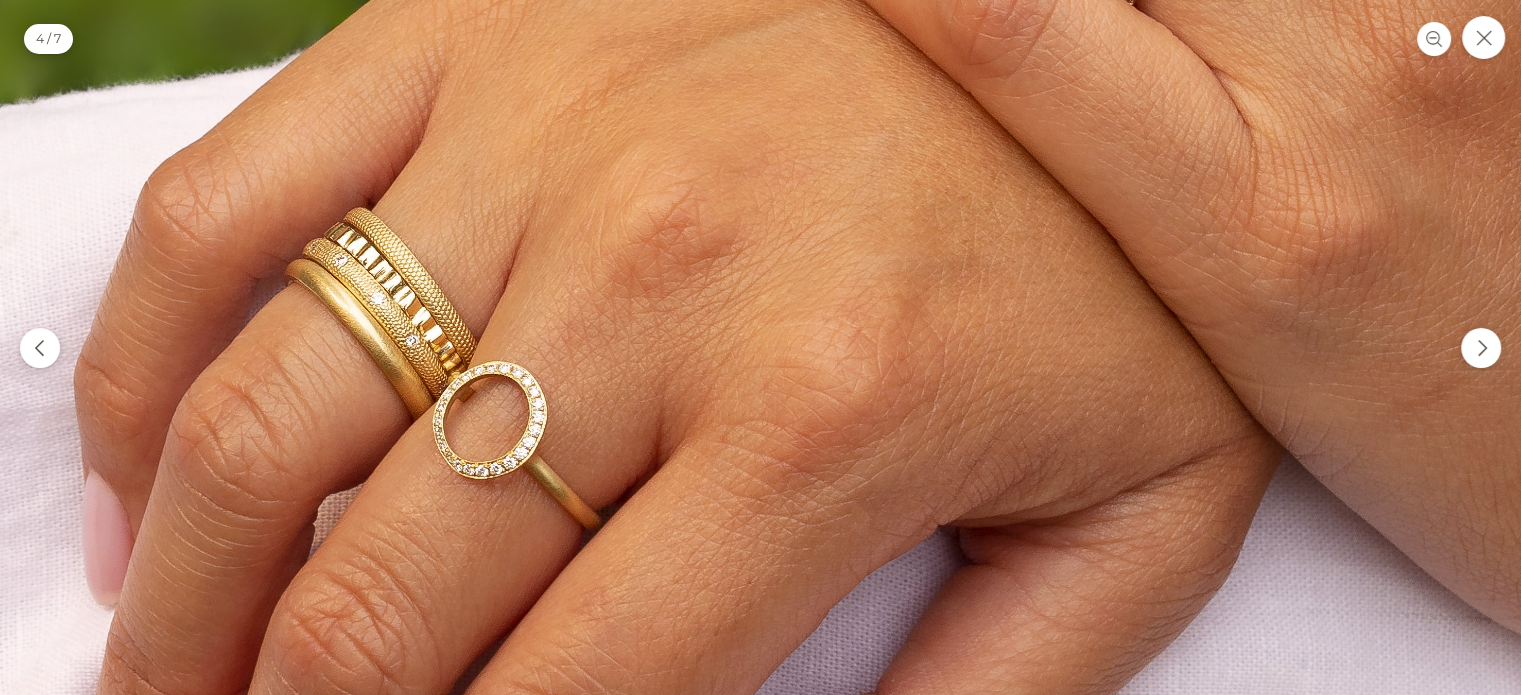 click at bounding box center [1024, 145] 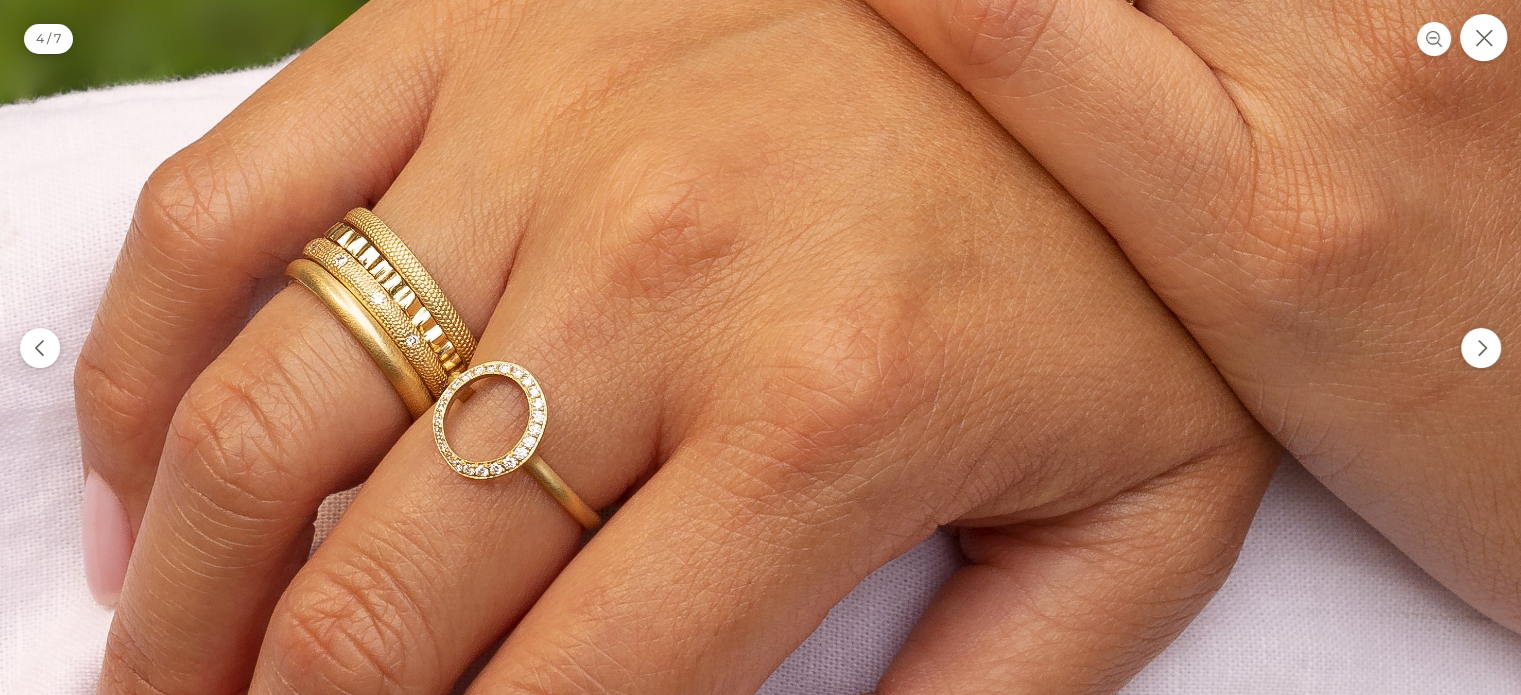 click 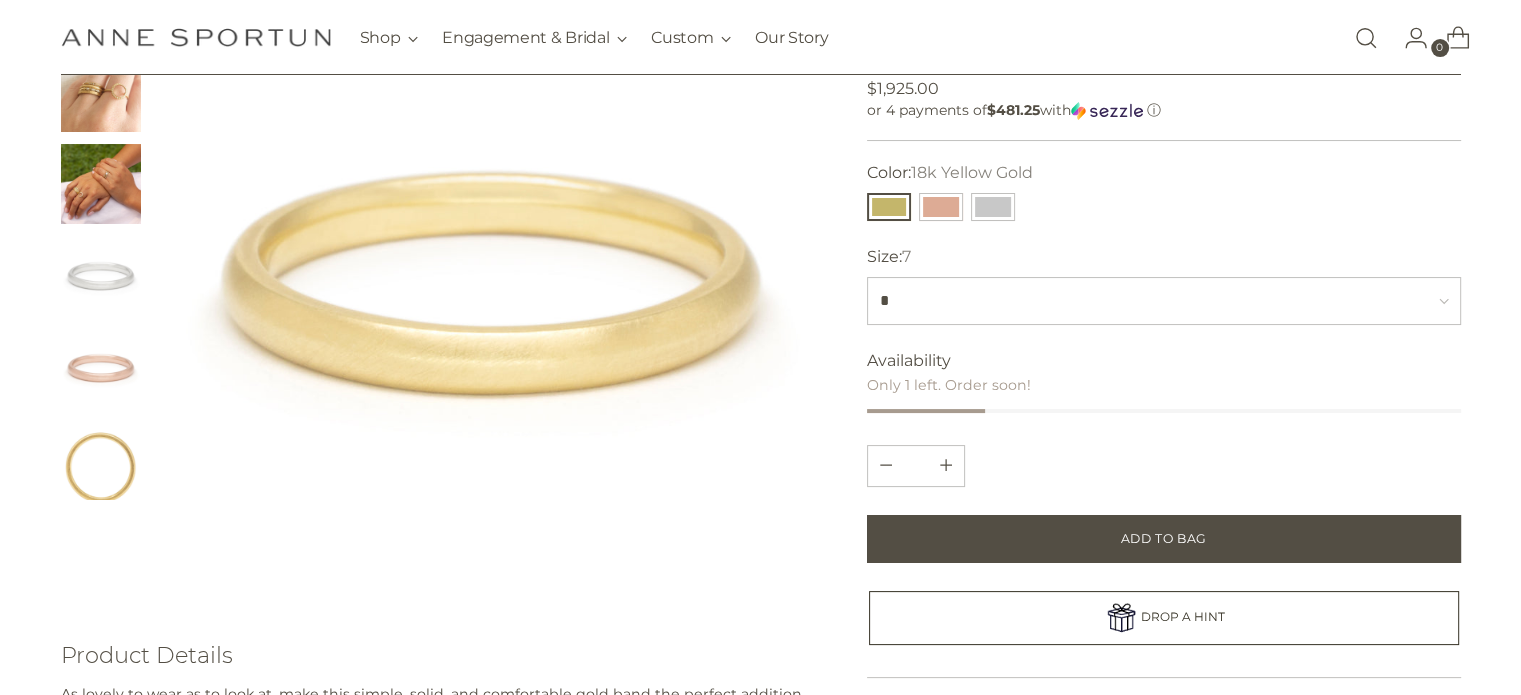 scroll, scrollTop: 200, scrollLeft: 0, axis: vertical 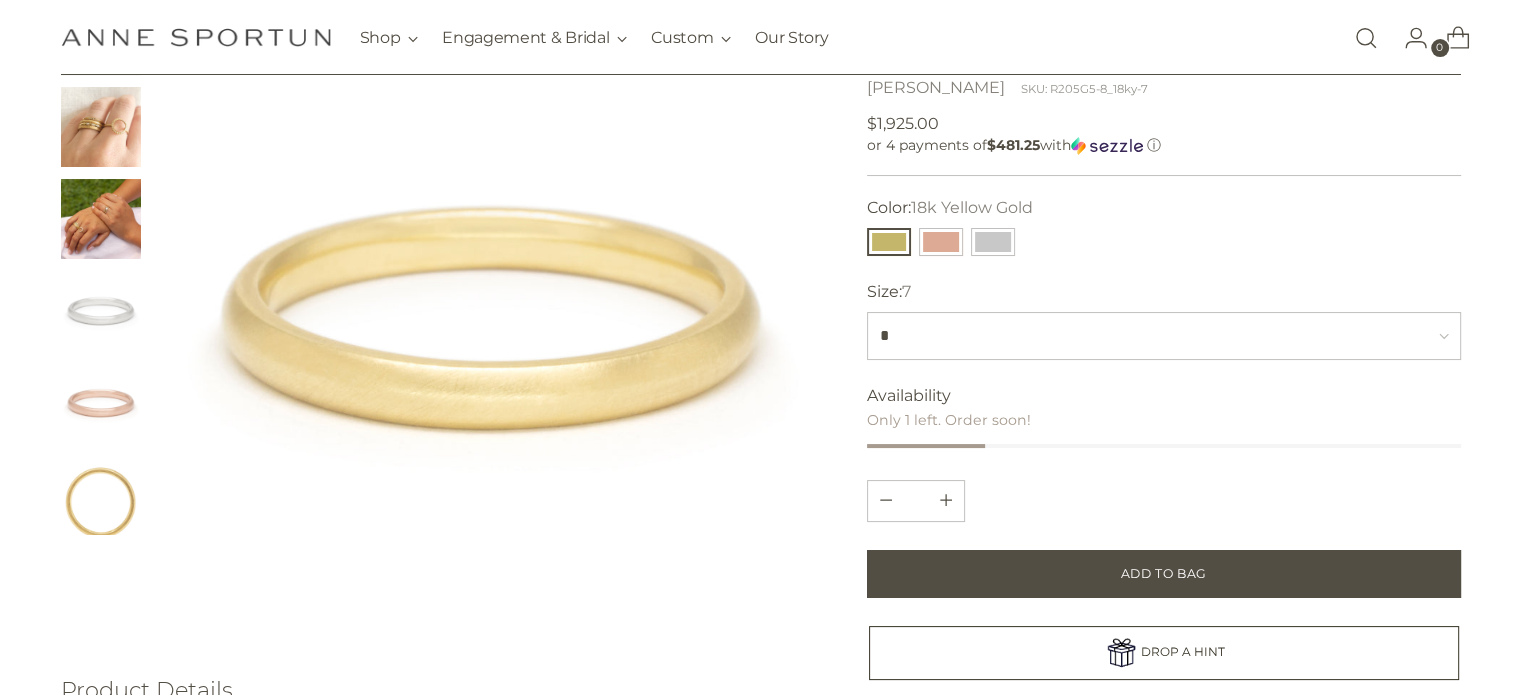 click at bounding box center [101, 219] 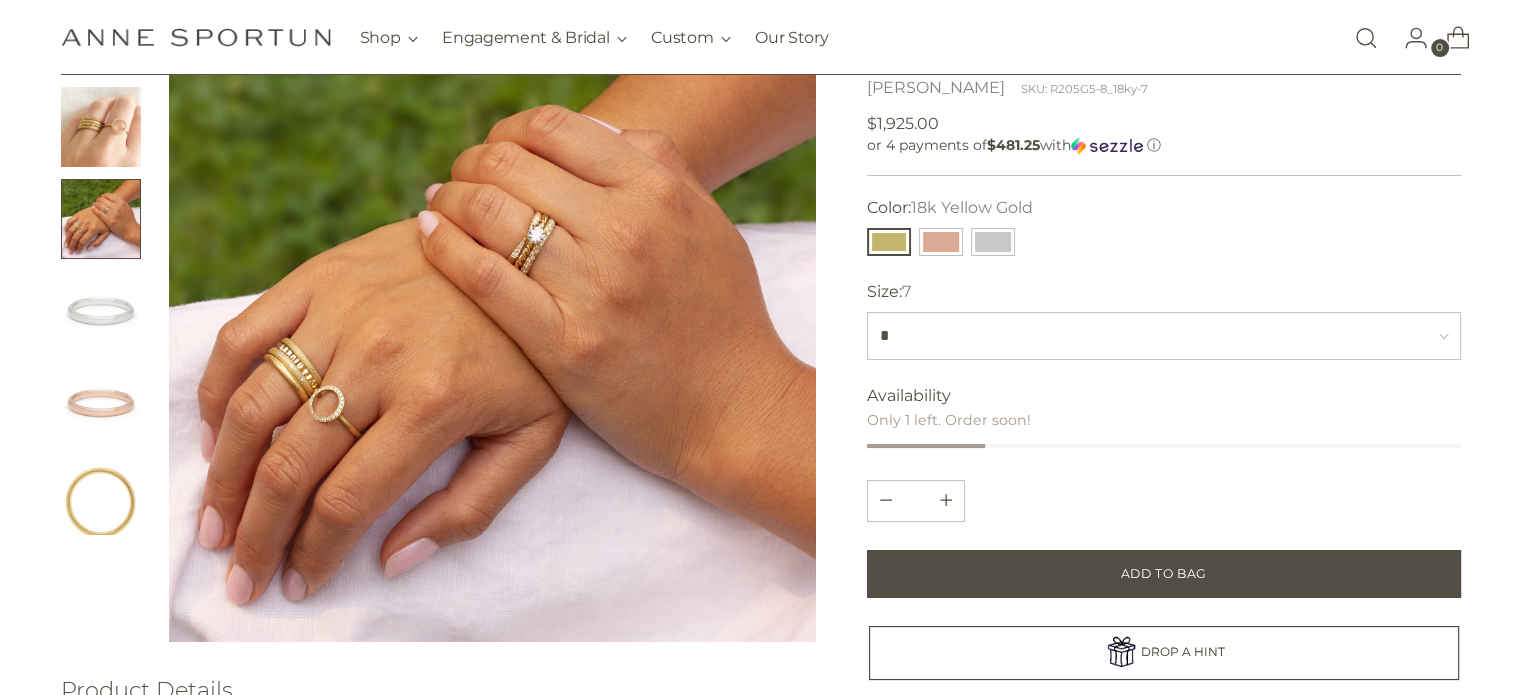 click at bounding box center (101, 127) 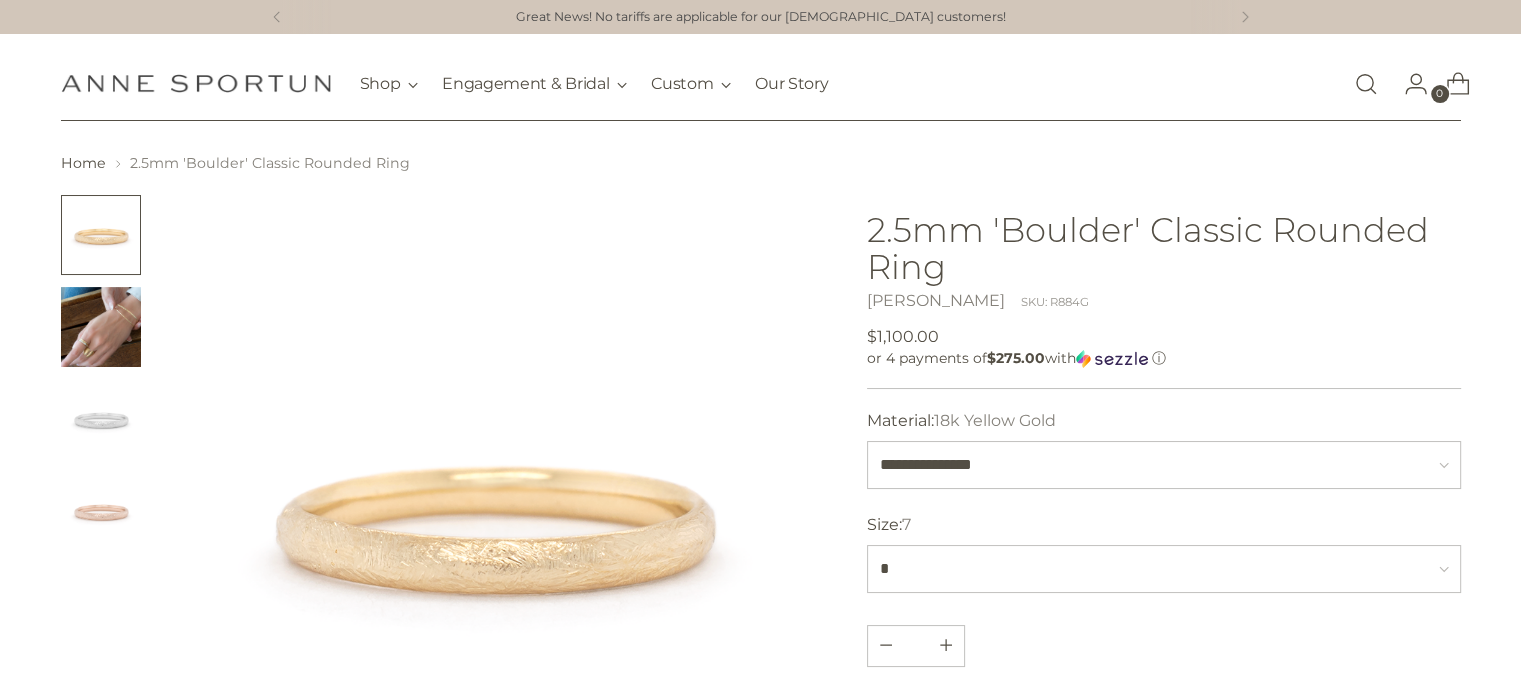 scroll, scrollTop: 100, scrollLeft: 0, axis: vertical 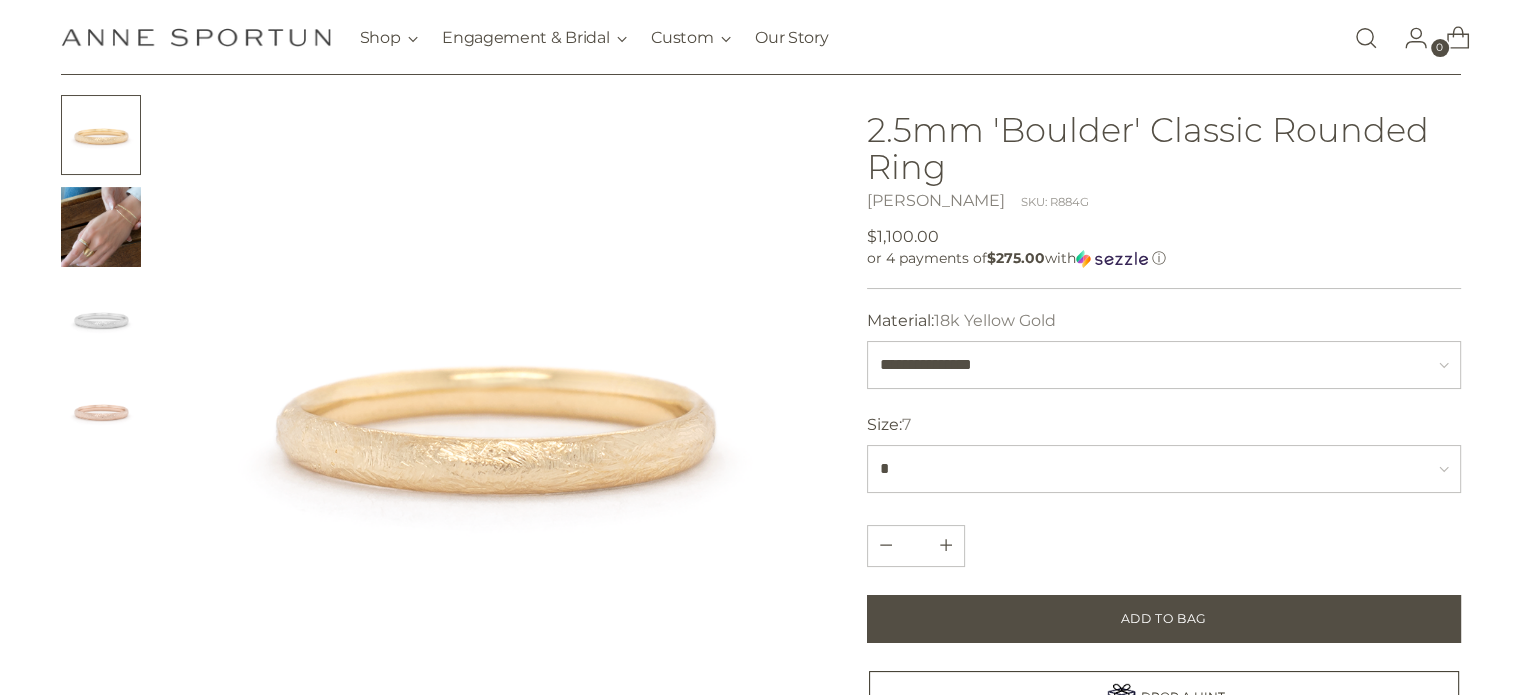 click at bounding box center [101, 227] 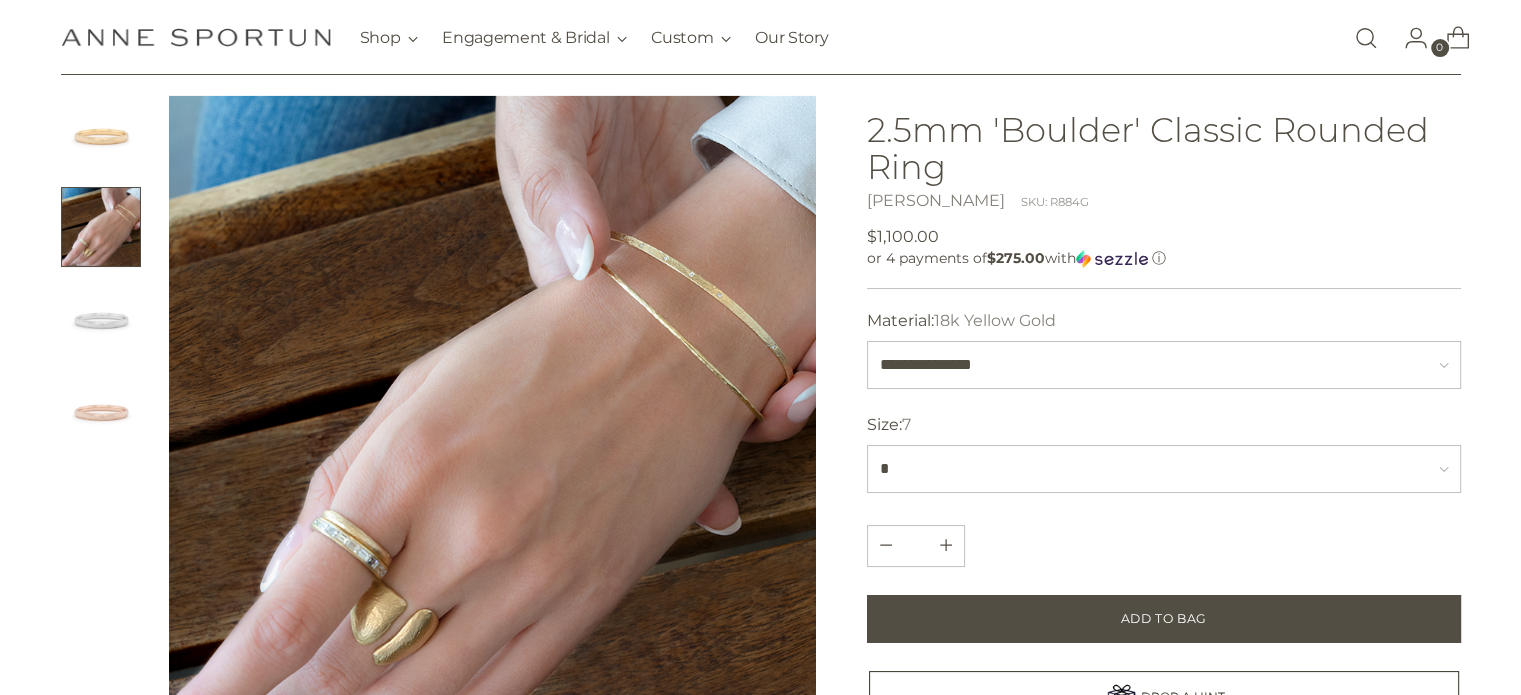 scroll, scrollTop: 200, scrollLeft: 0, axis: vertical 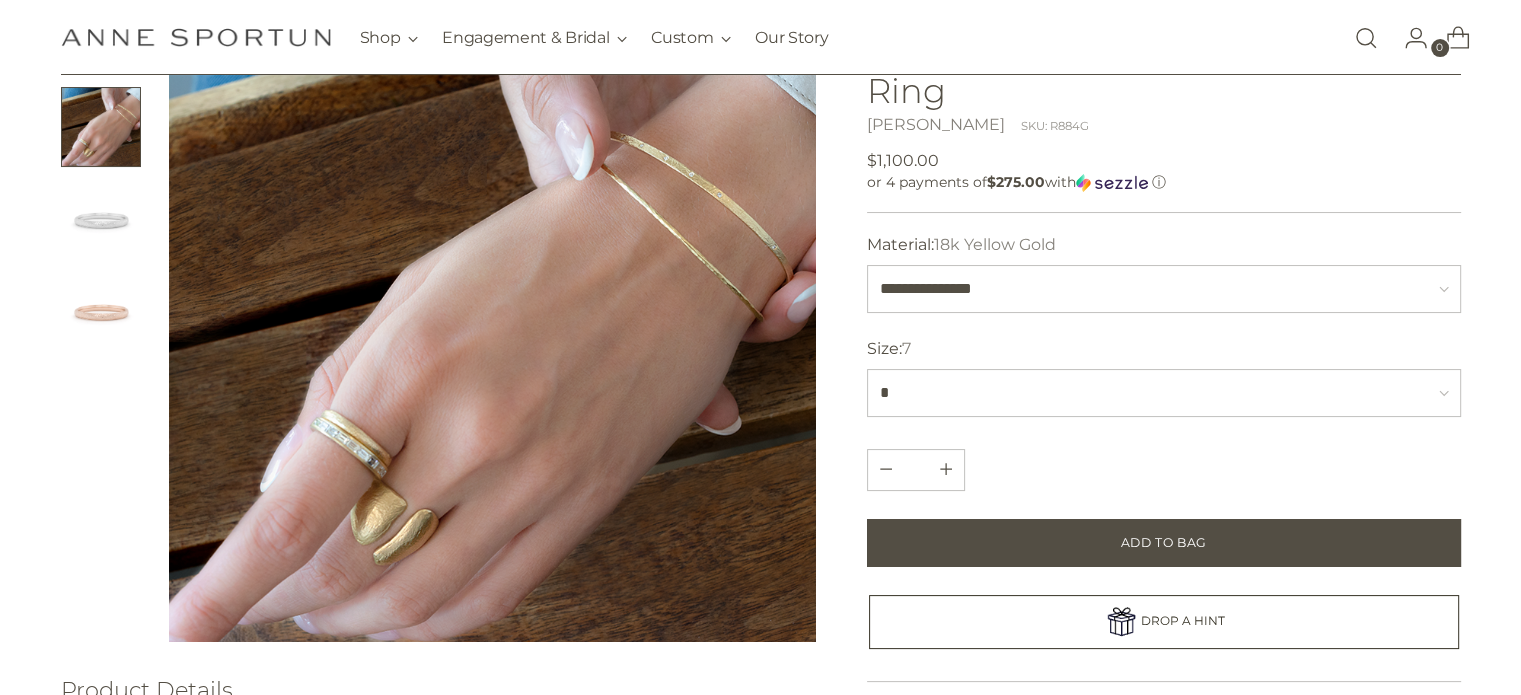 click at bounding box center [493, 319] 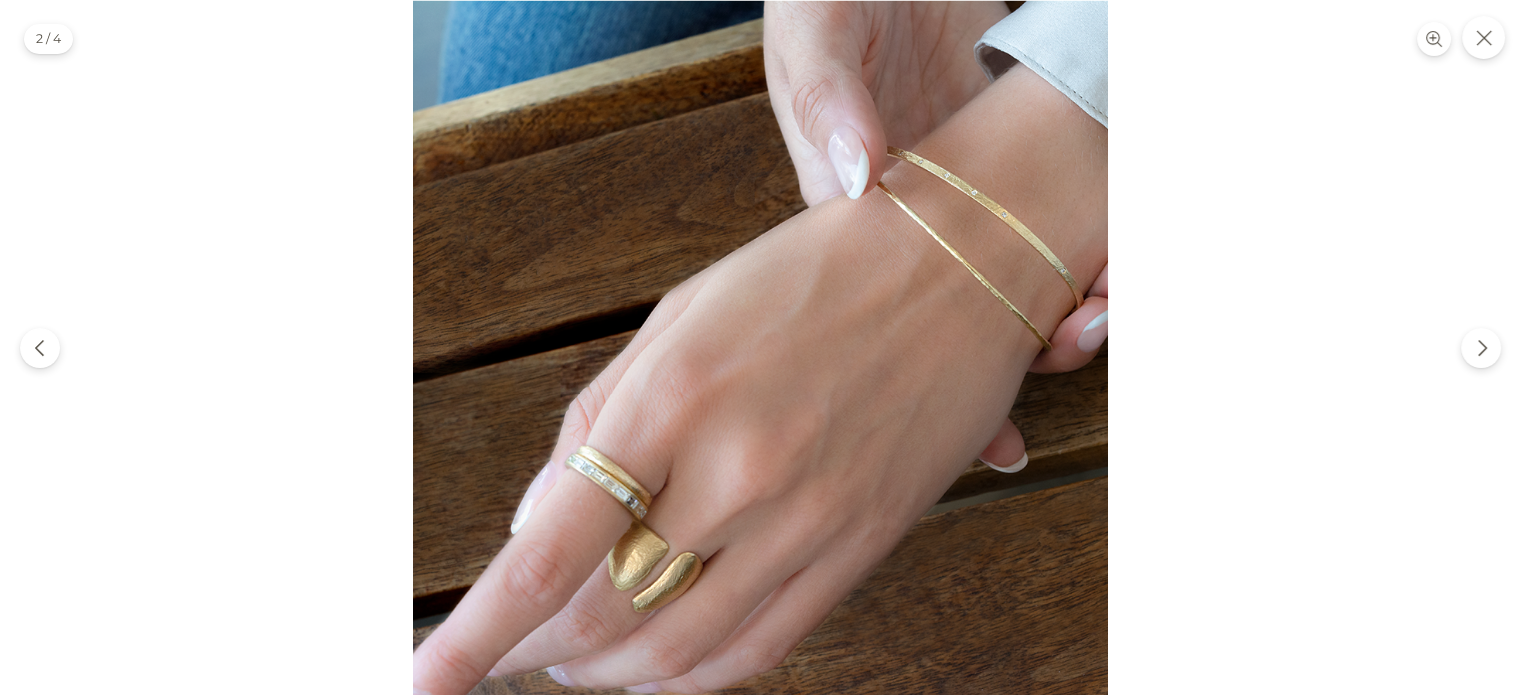 click at bounding box center [760, 347] 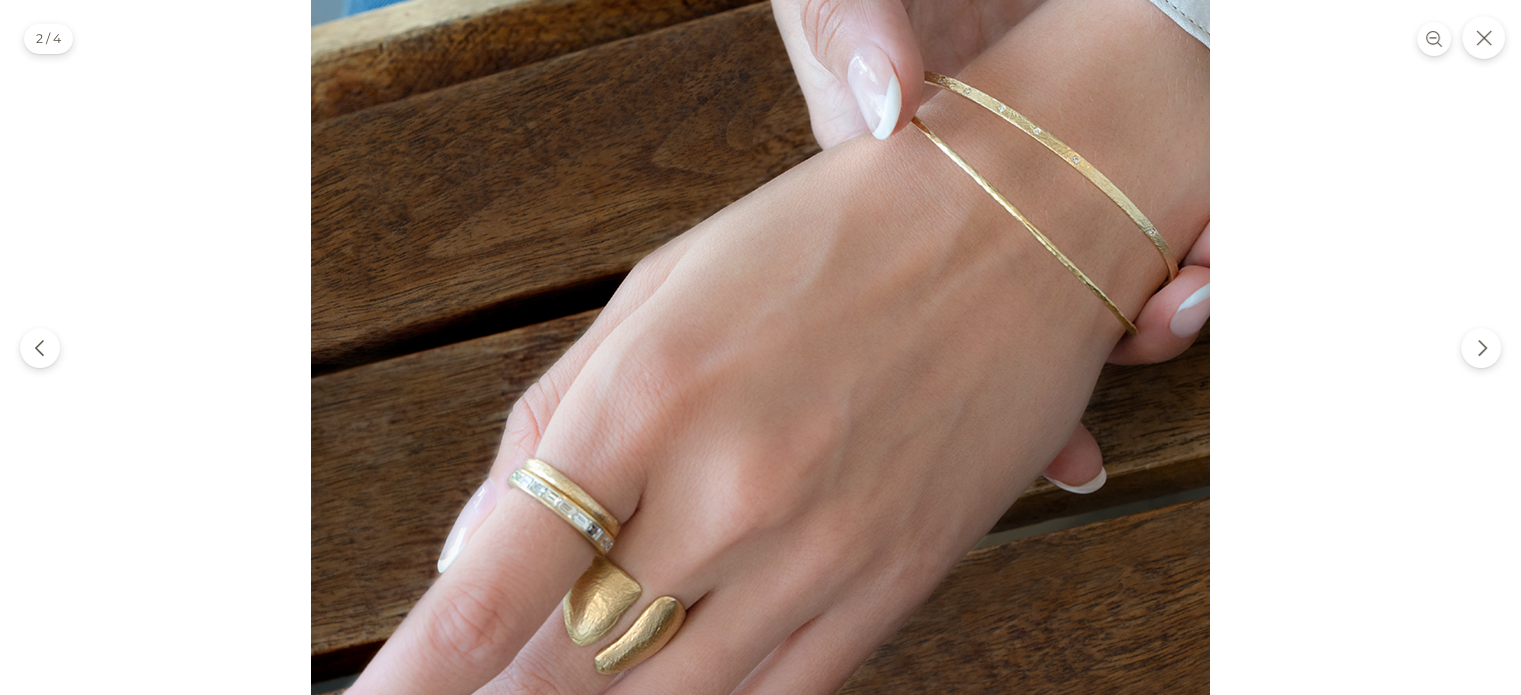 click at bounding box center [760, 331] 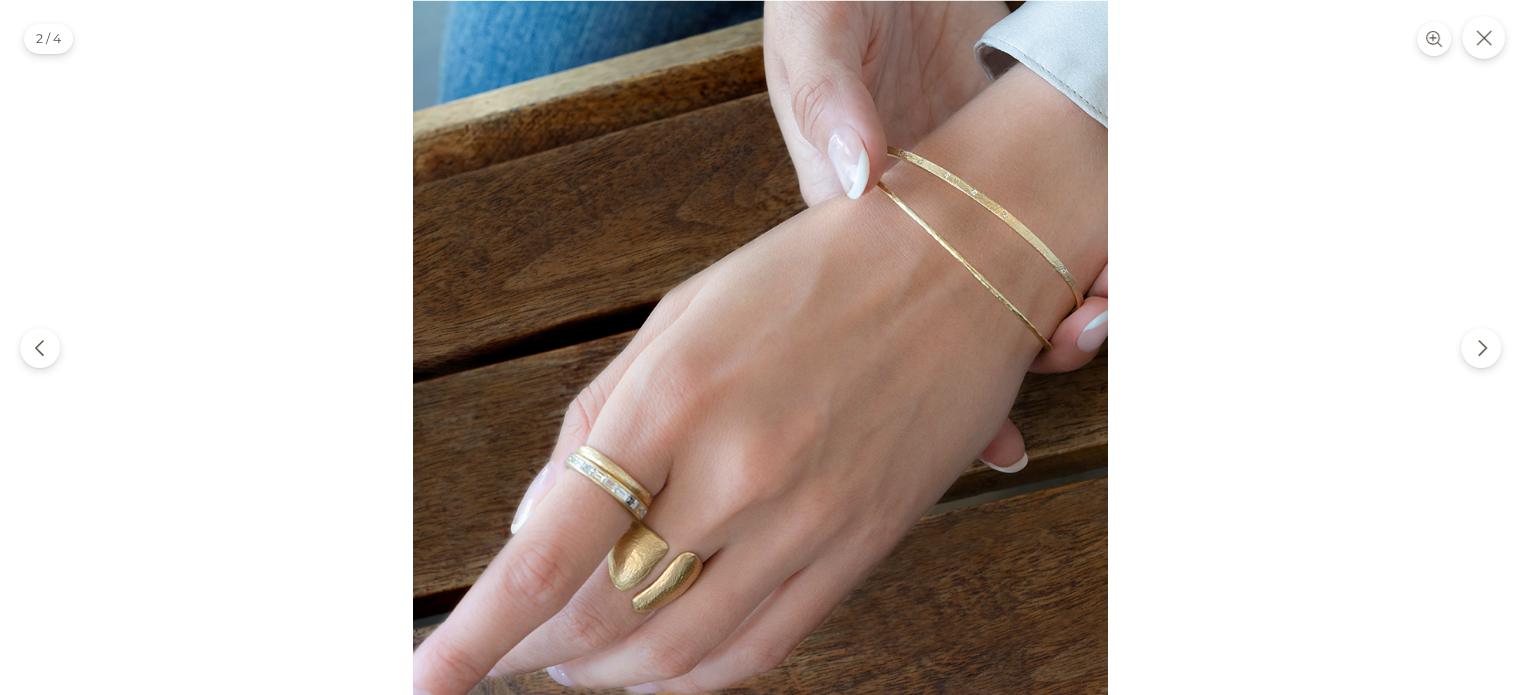 click at bounding box center [760, 347] 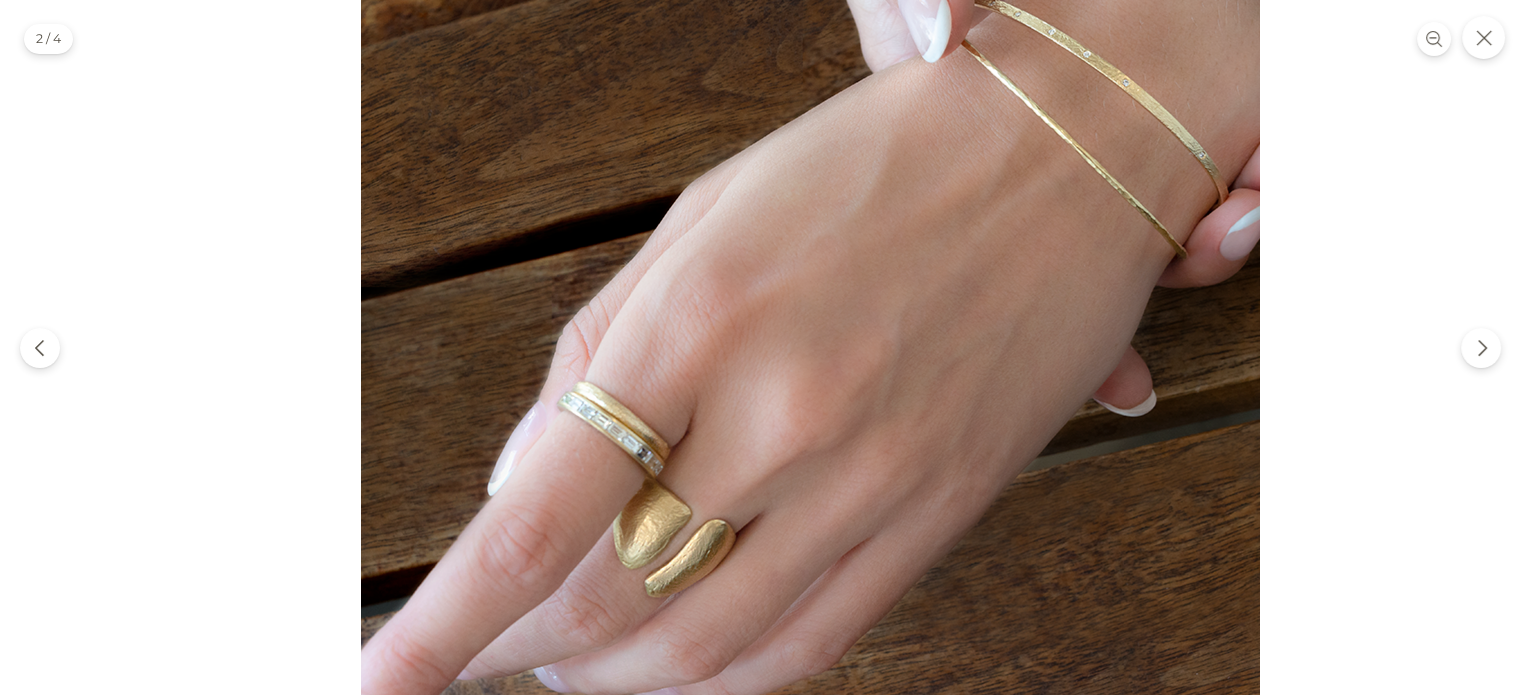 click at bounding box center (810, 254) 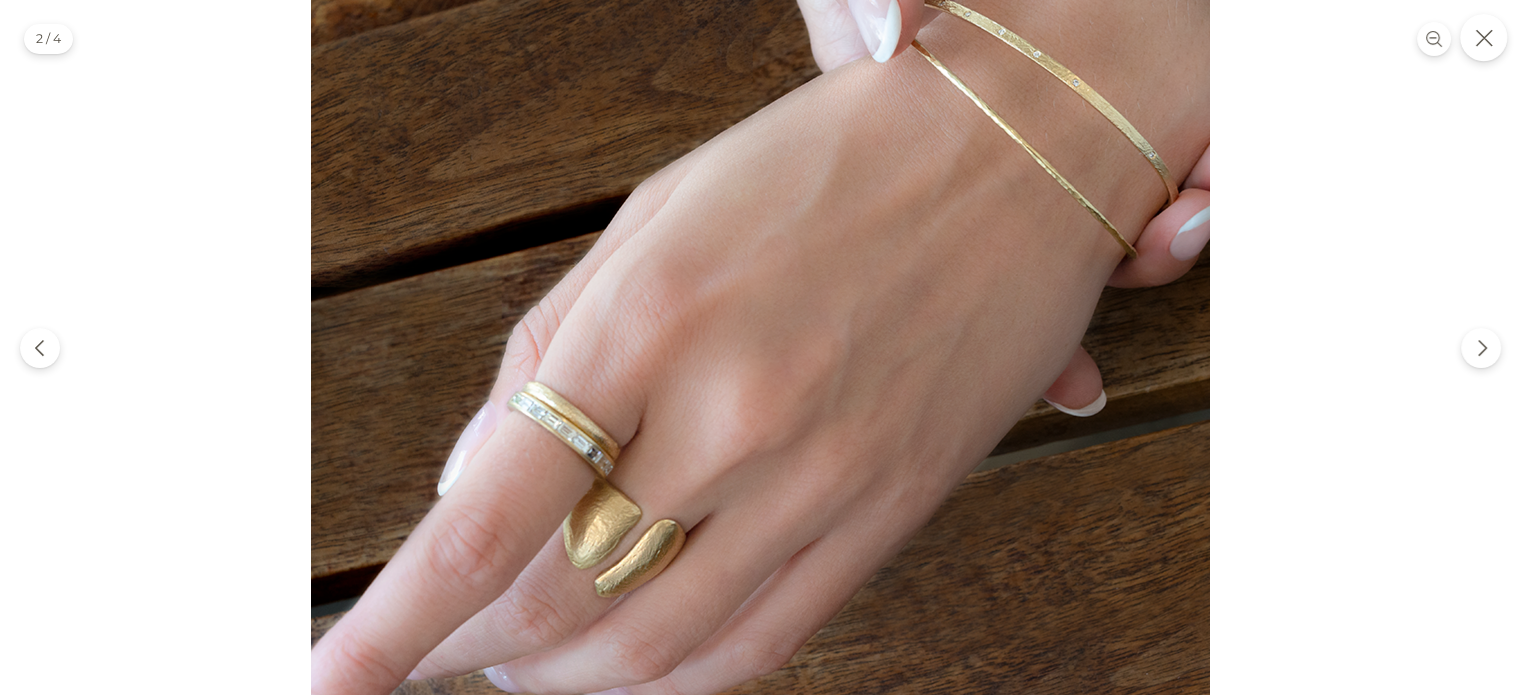 click at bounding box center (1483, 37) 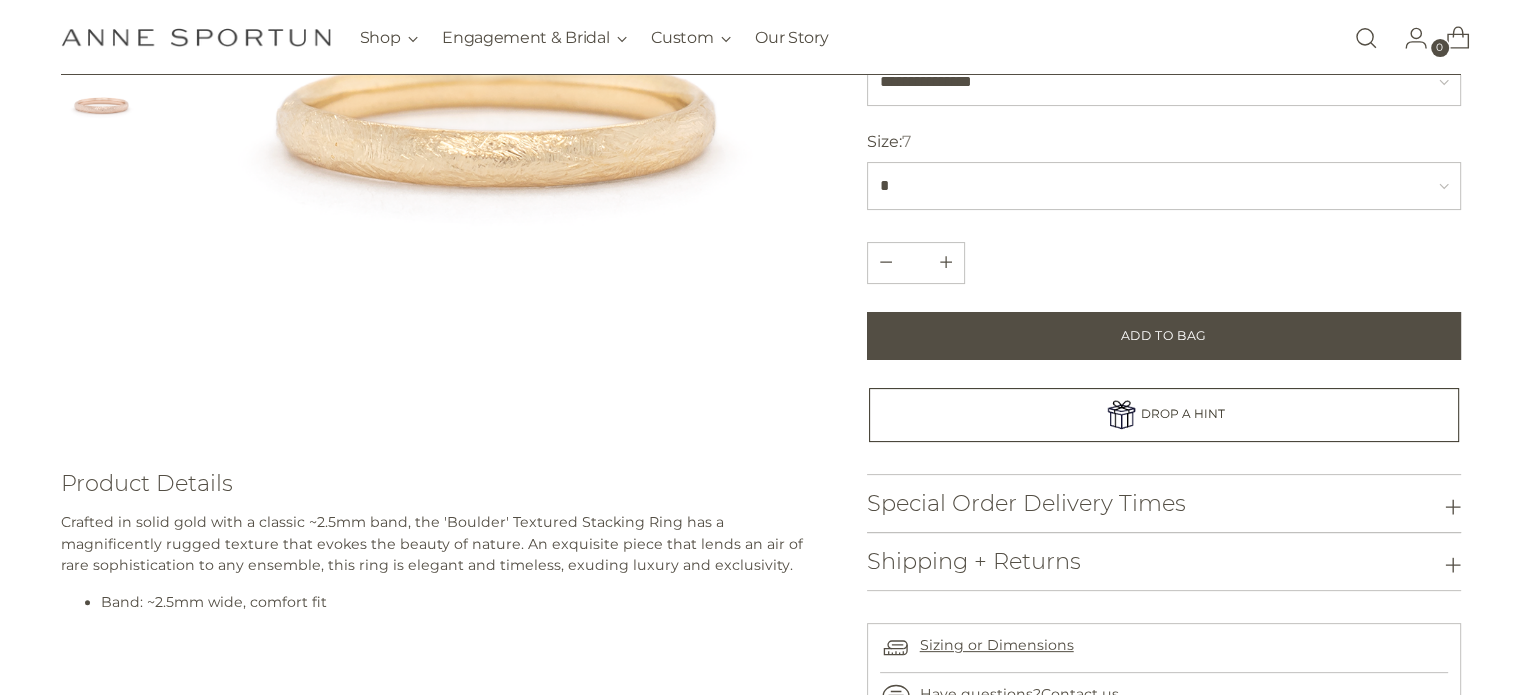 scroll, scrollTop: 200, scrollLeft: 0, axis: vertical 